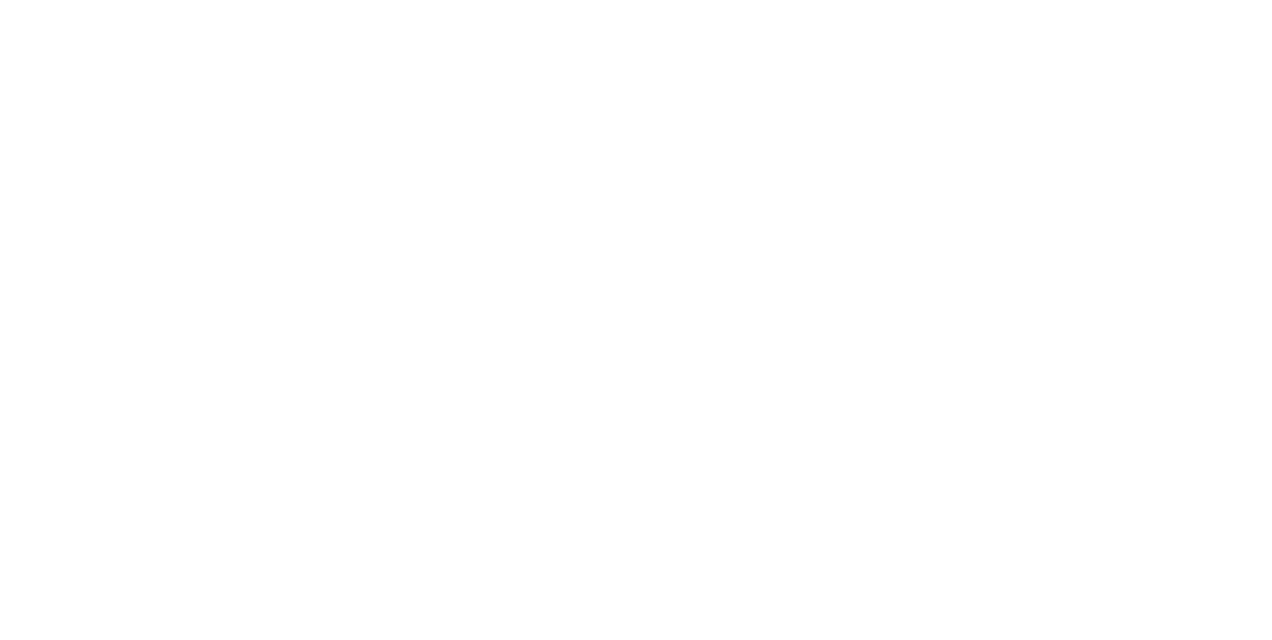 scroll, scrollTop: 0, scrollLeft: 0, axis: both 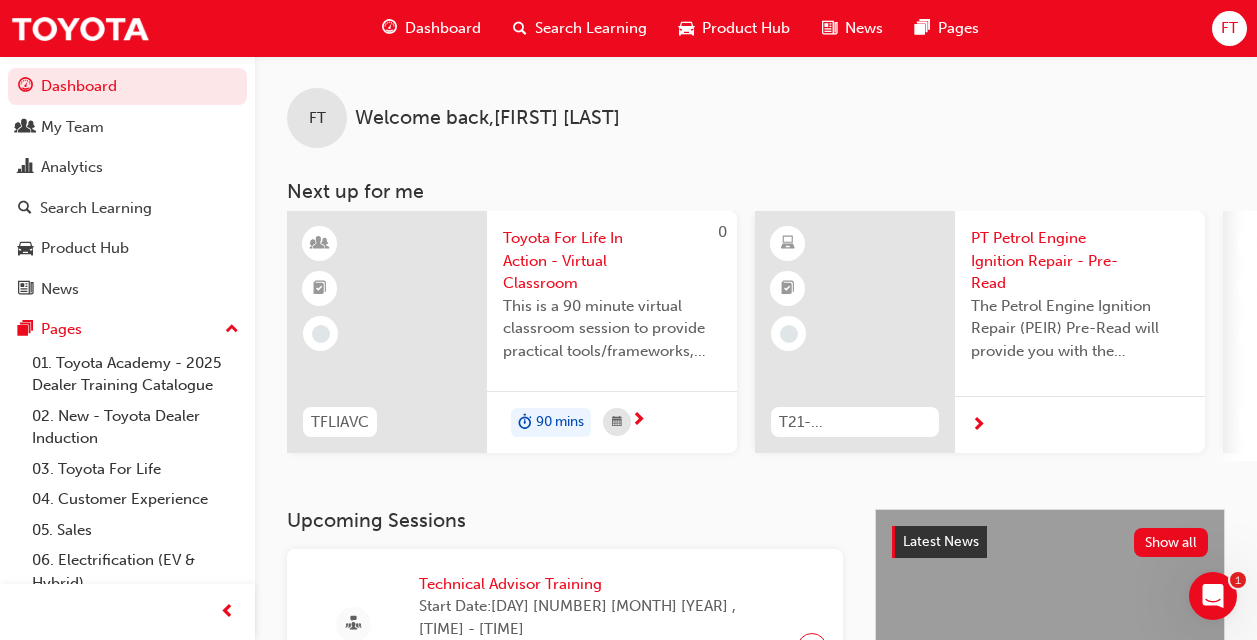 click on "Search Learning" at bounding box center (591, 28) 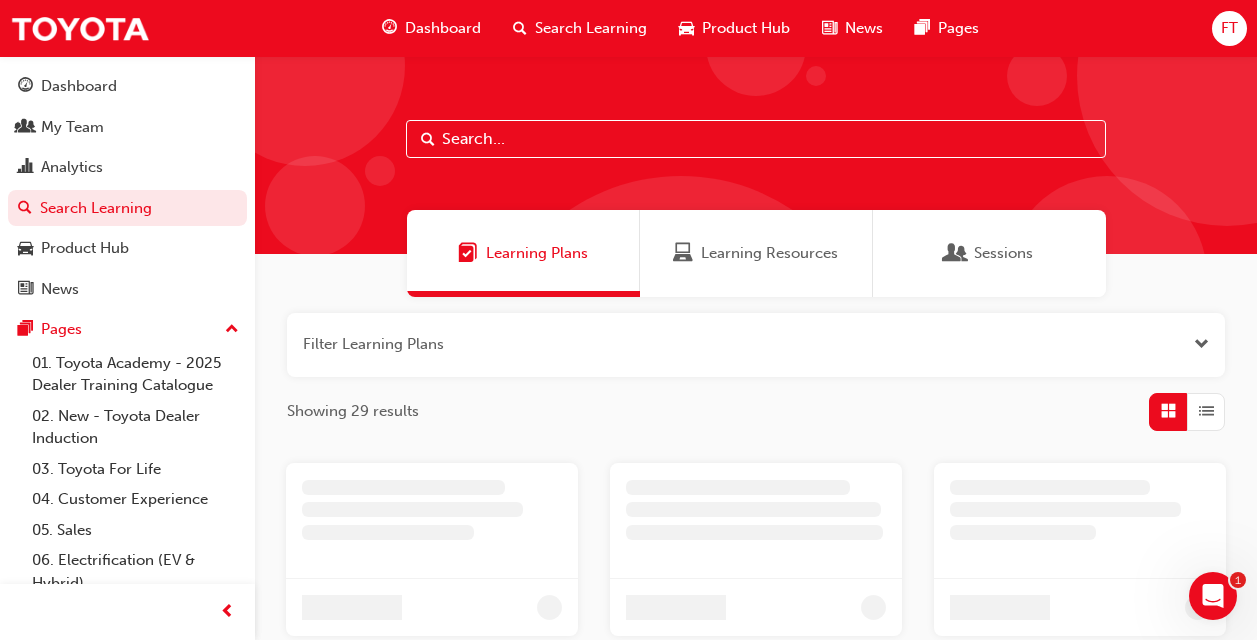 click at bounding box center [756, 139] 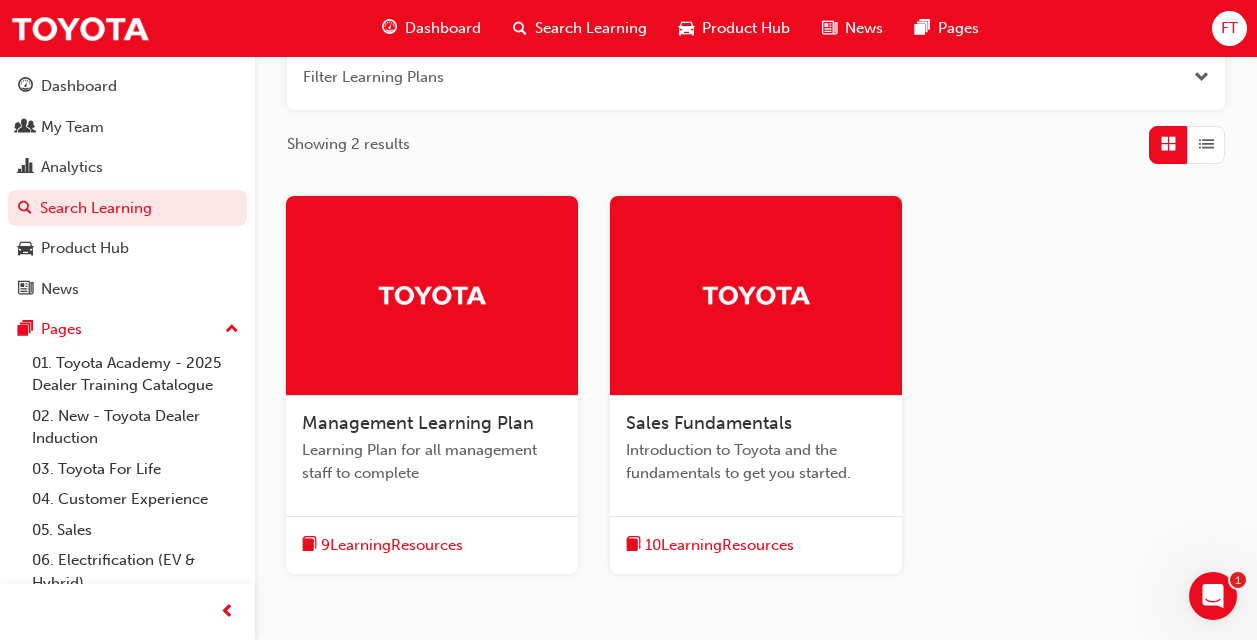scroll, scrollTop: 293, scrollLeft: 0, axis: vertical 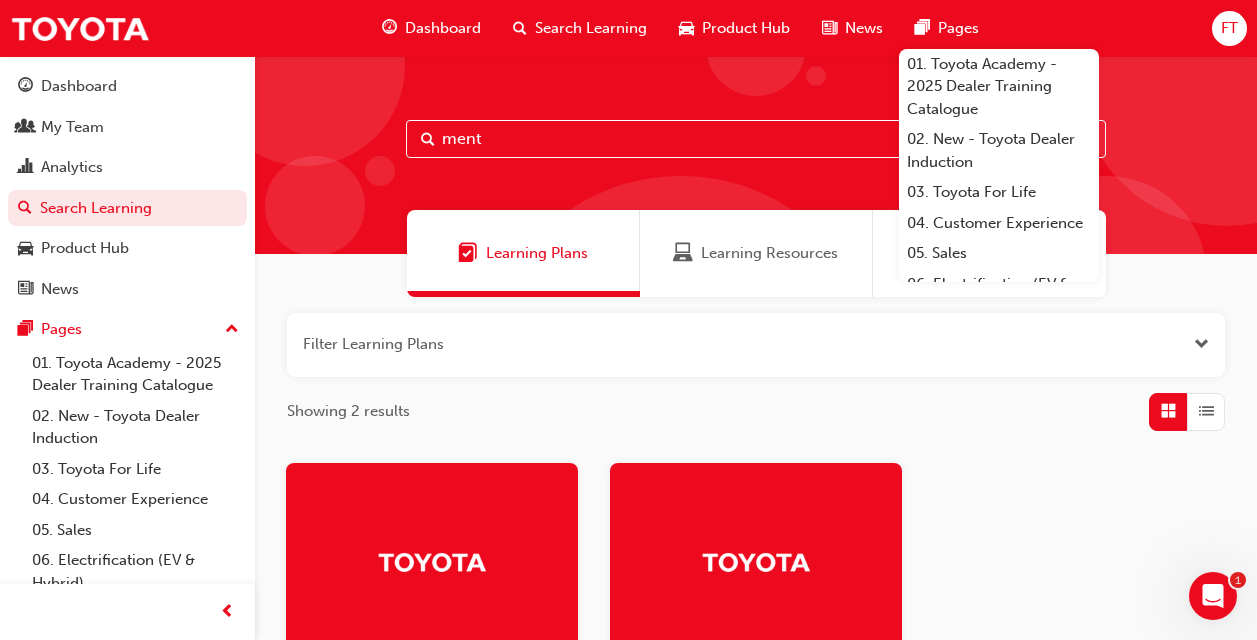 type on "ment" 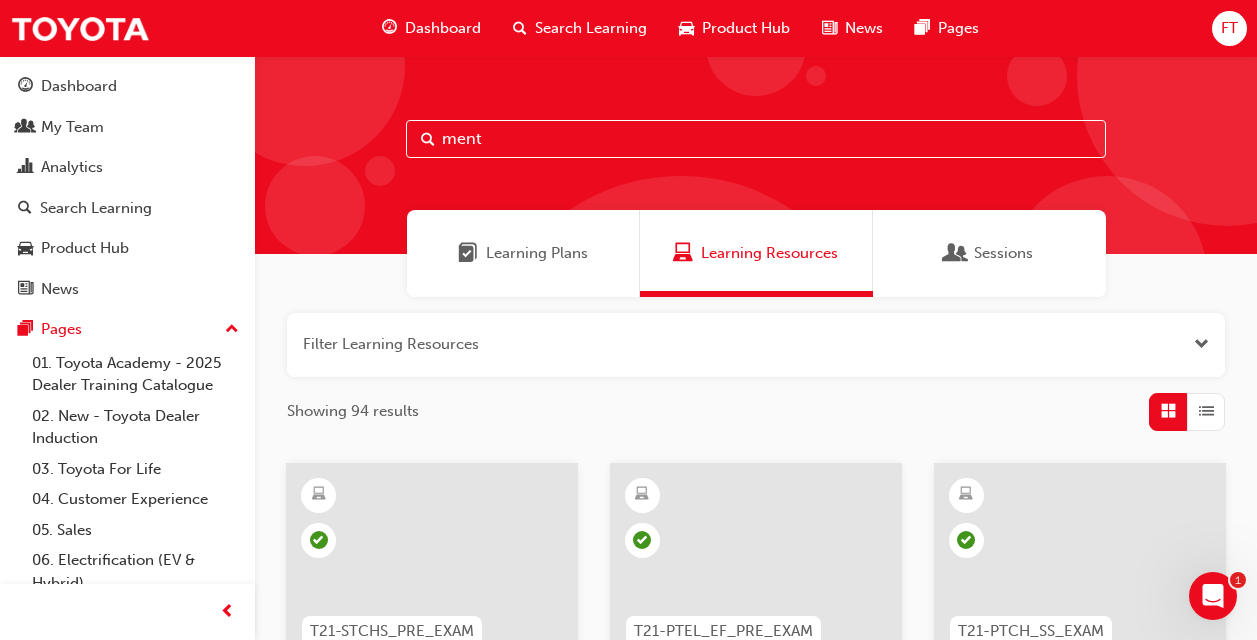 click on "Sessions" at bounding box center [1003, 253] 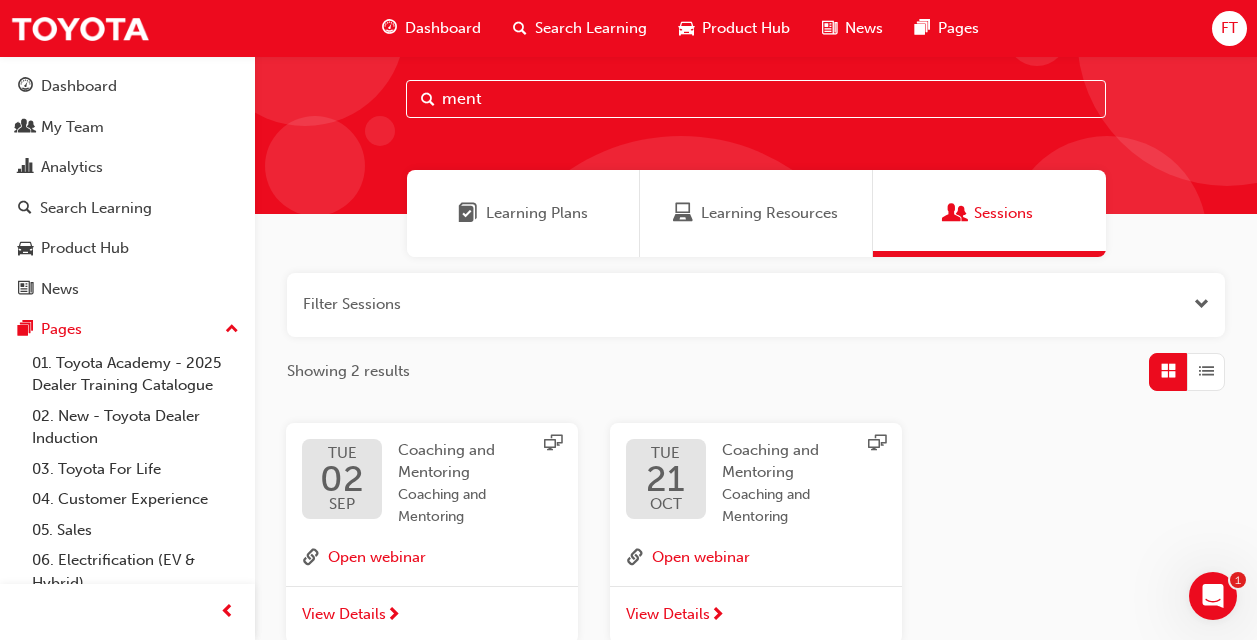 scroll, scrollTop: 80, scrollLeft: 0, axis: vertical 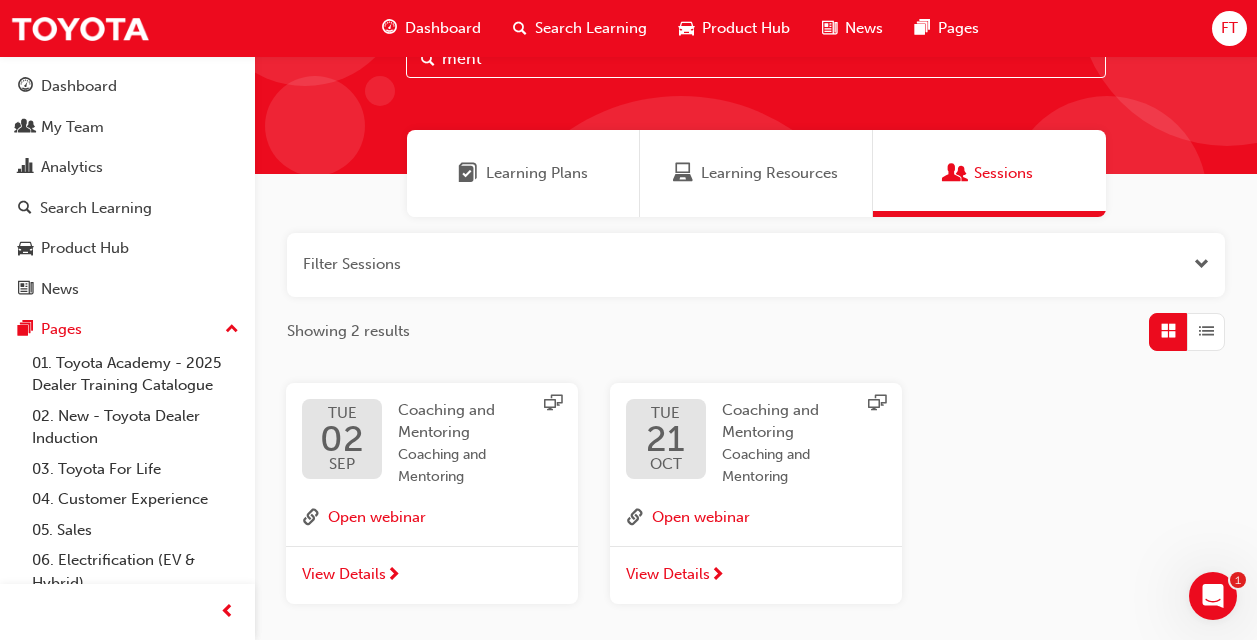 click on "[DAY] [NUMBER] [MONTH] Coaching and Mentoring Coaching and Mentoring" at bounding box center (432, 444) 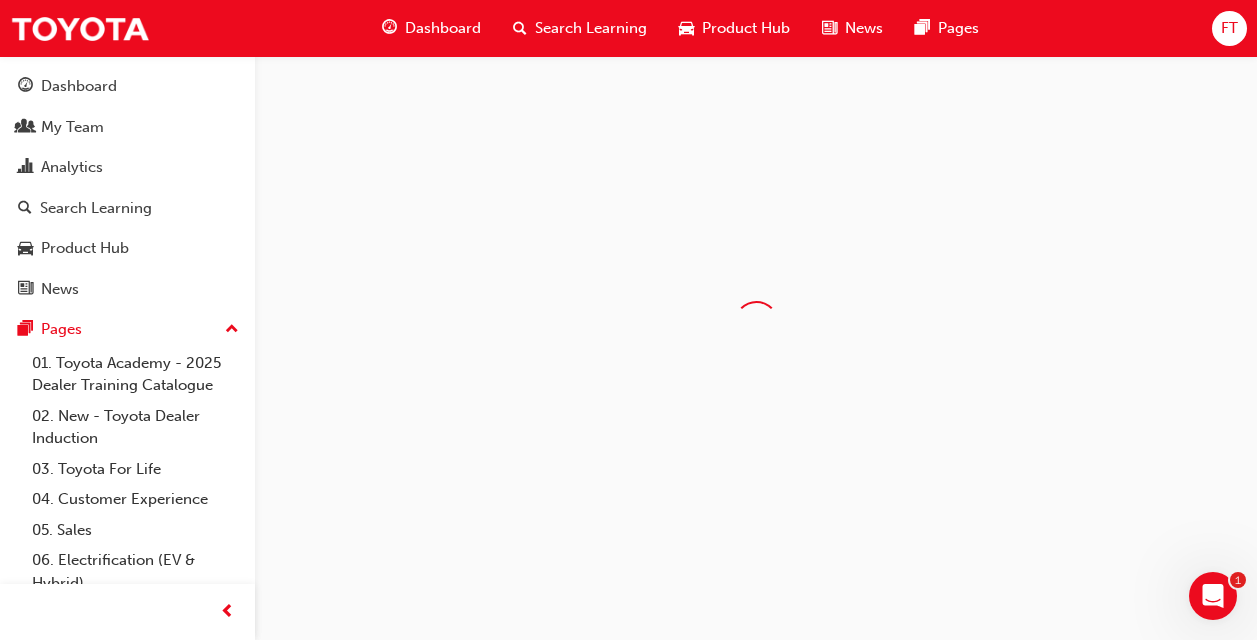 scroll, scrollTop: 0, scrollLeft: 0, axis: both 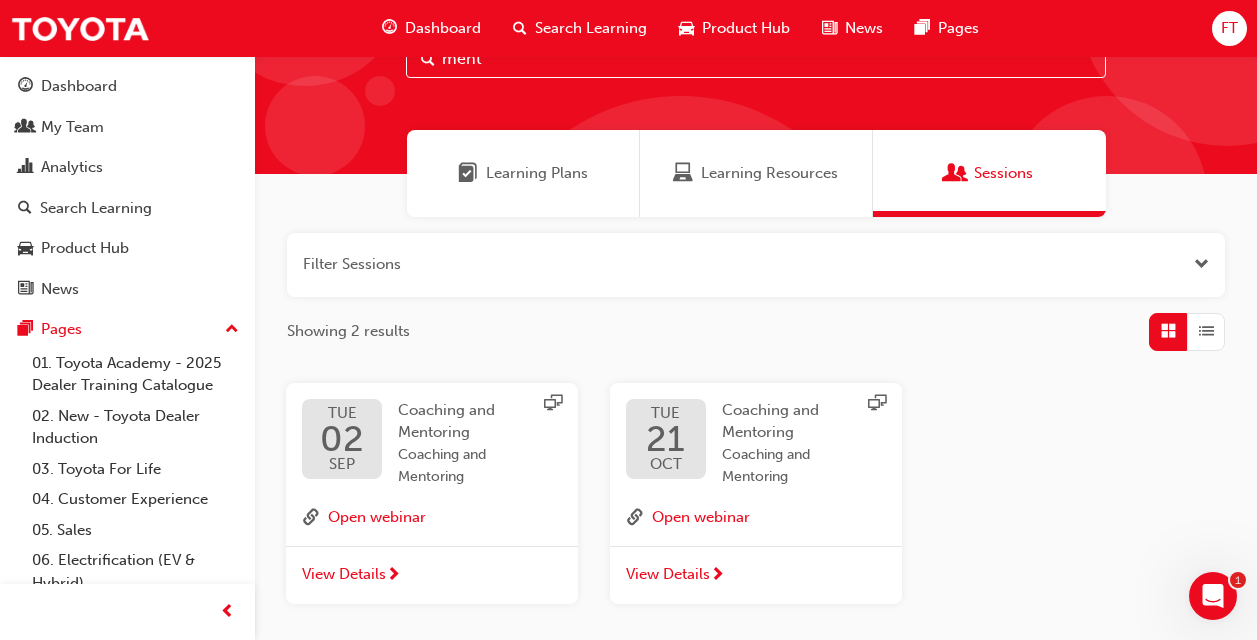 click on "Coaching and Mentoring" at bounding box center (788, 466) 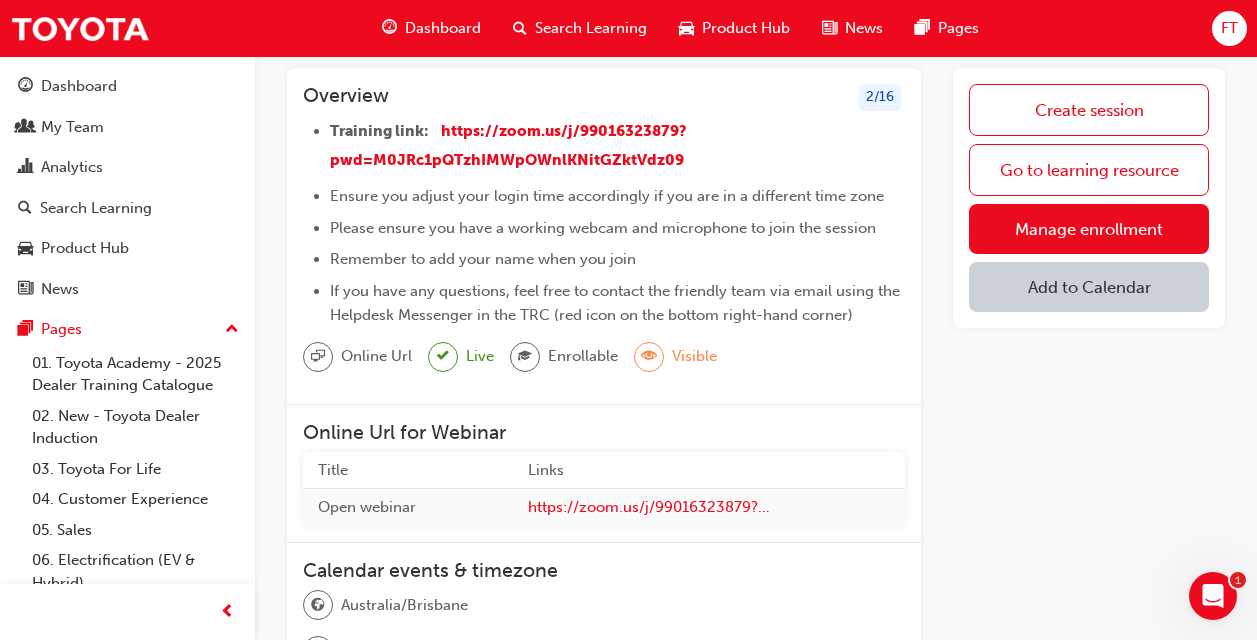 scroll, scrollTop: 120, scrollLeft: 0, axis: vertical 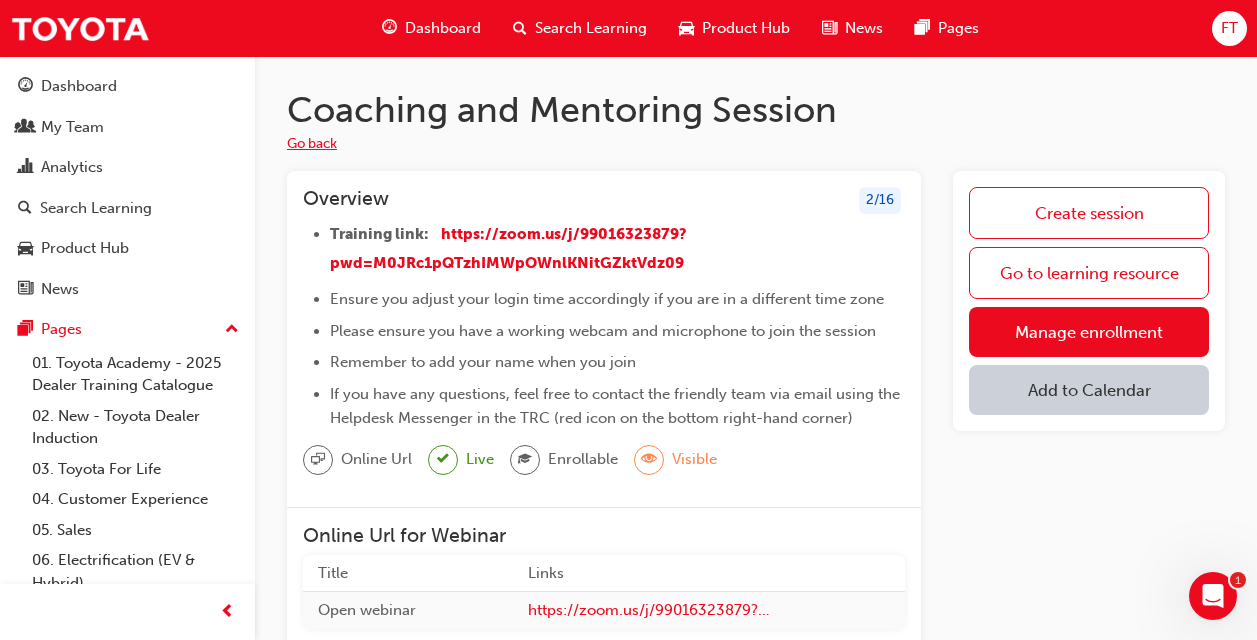 click on "Go back" at bounding box center (312, 144) 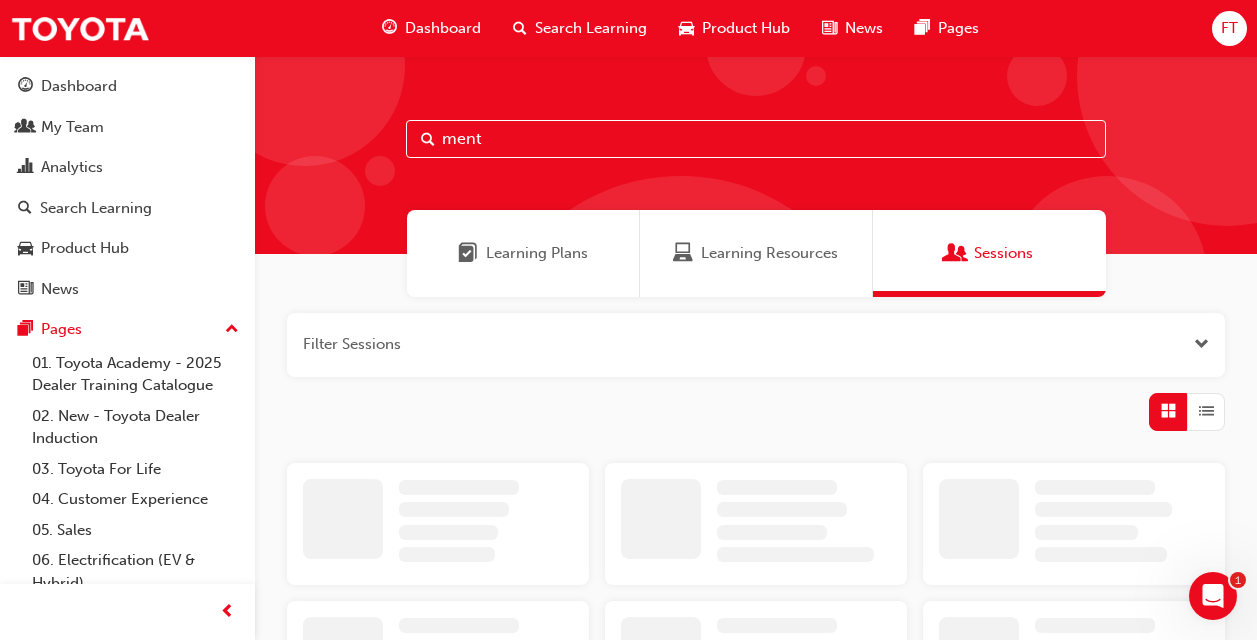 scroll, scrollTop: 80, scrollLeft: 0, axis: vertical 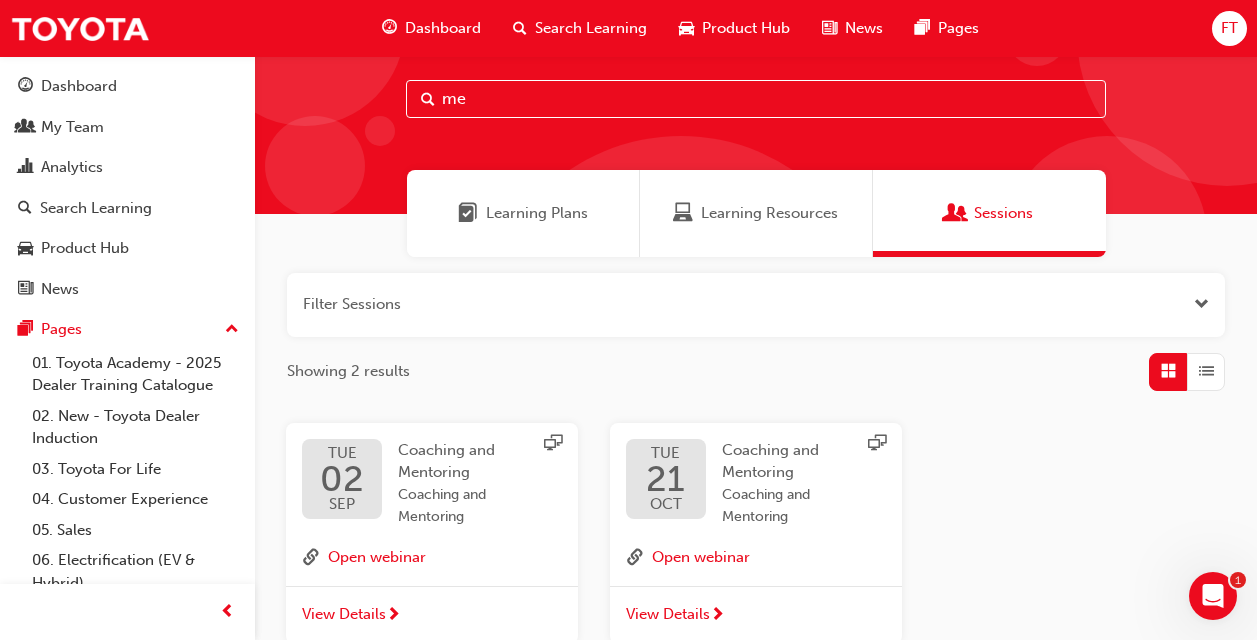 type on "m" 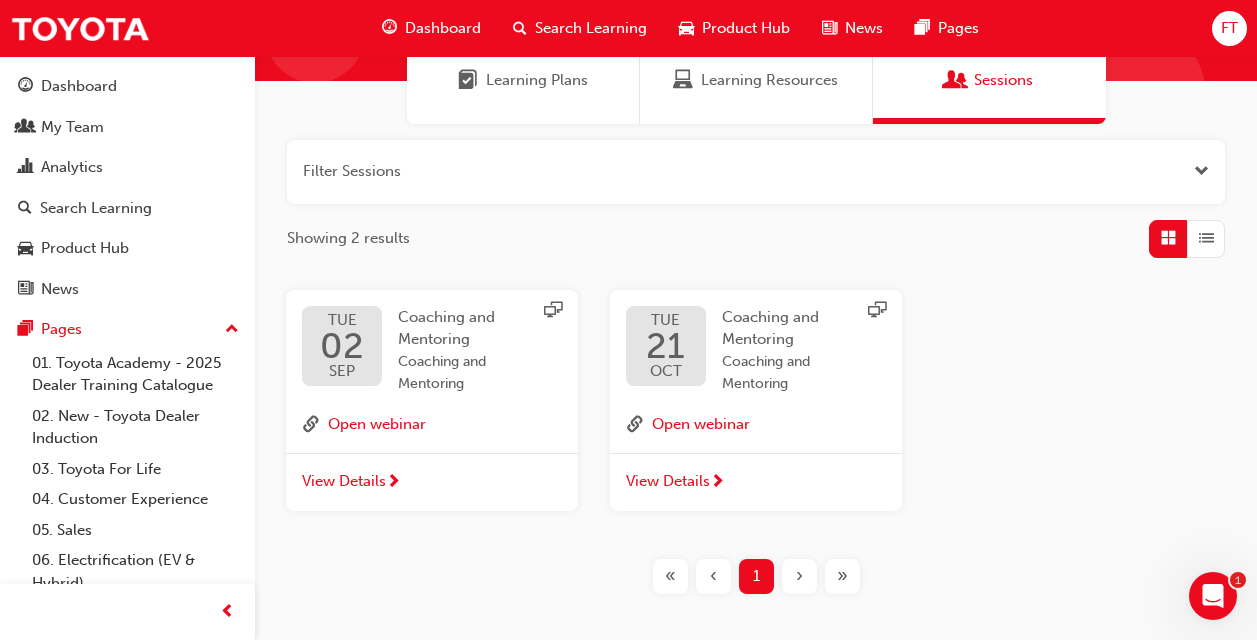 scroll, scrollTop: 227, scrollLeft: 0, axis: vertical 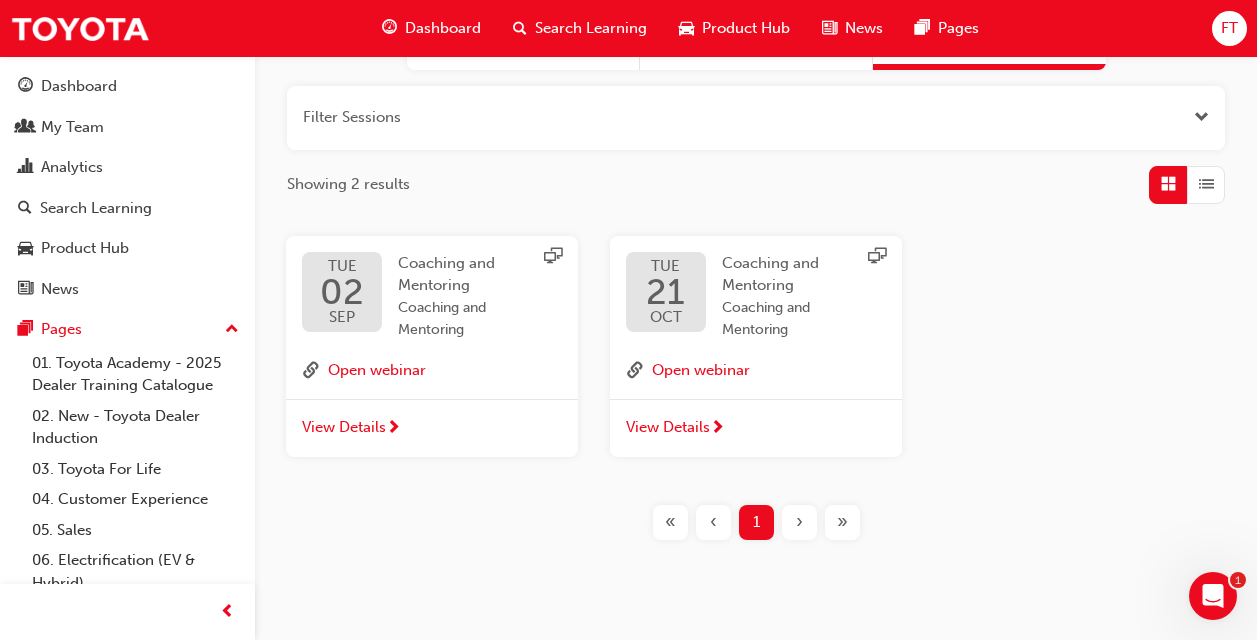 type on "mentoring" 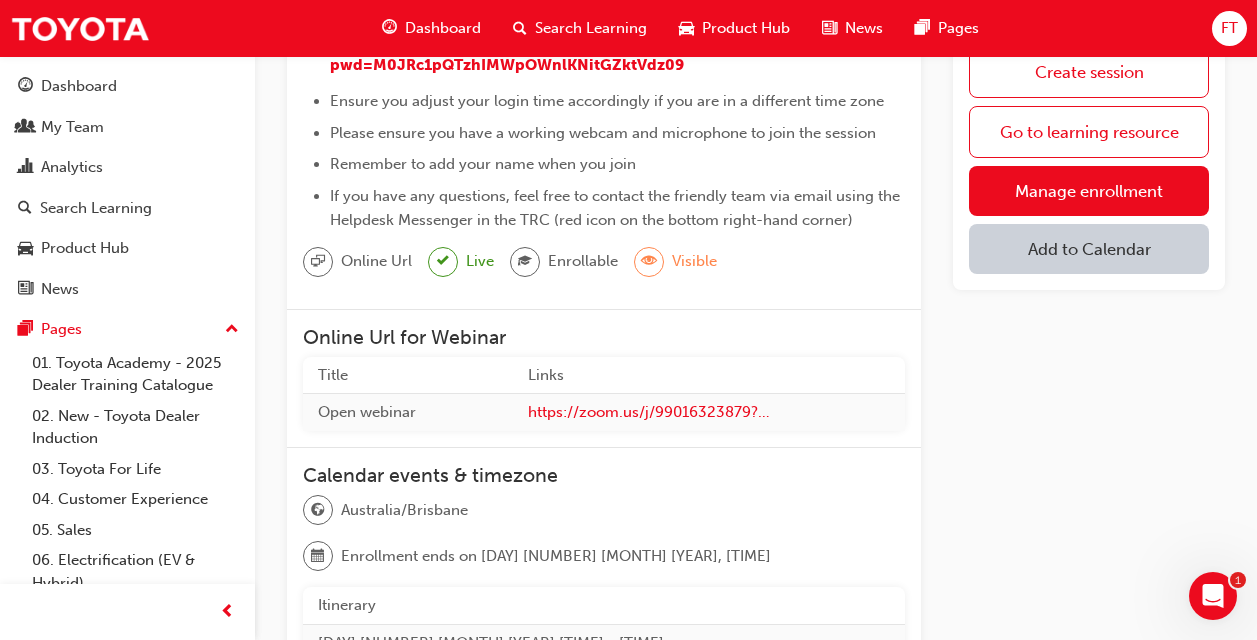 scroll, scrollTop: 187, scrollLeft: 0, axis: vertical 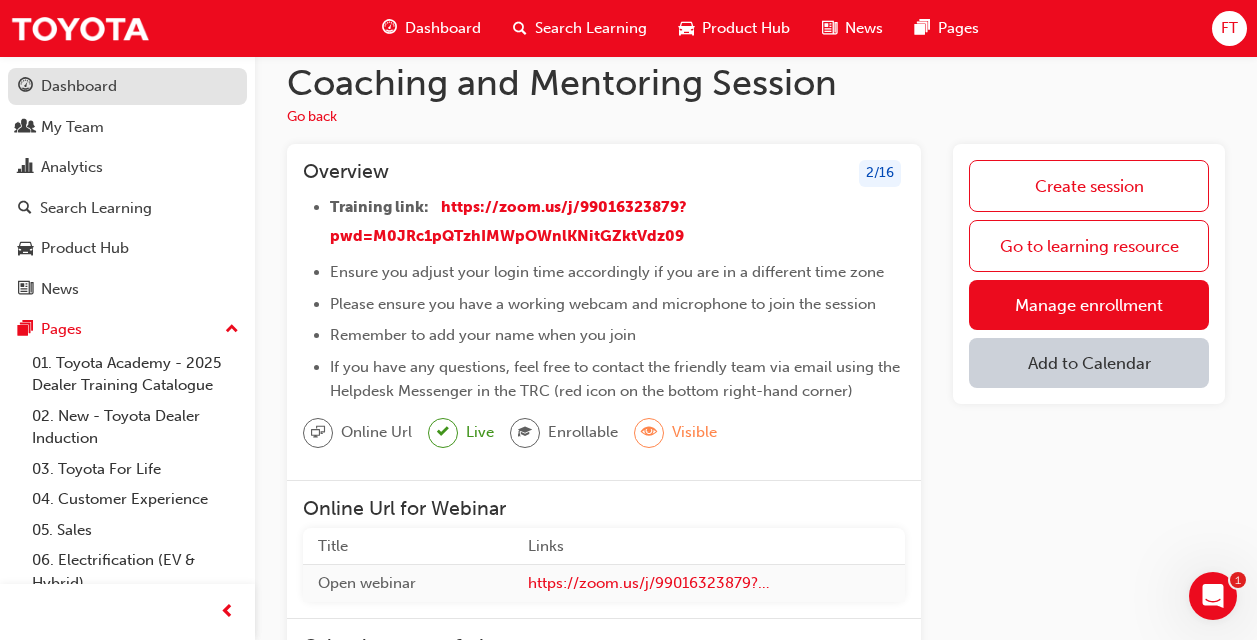 click on "Dashboard" at bounding box center (79, 86) 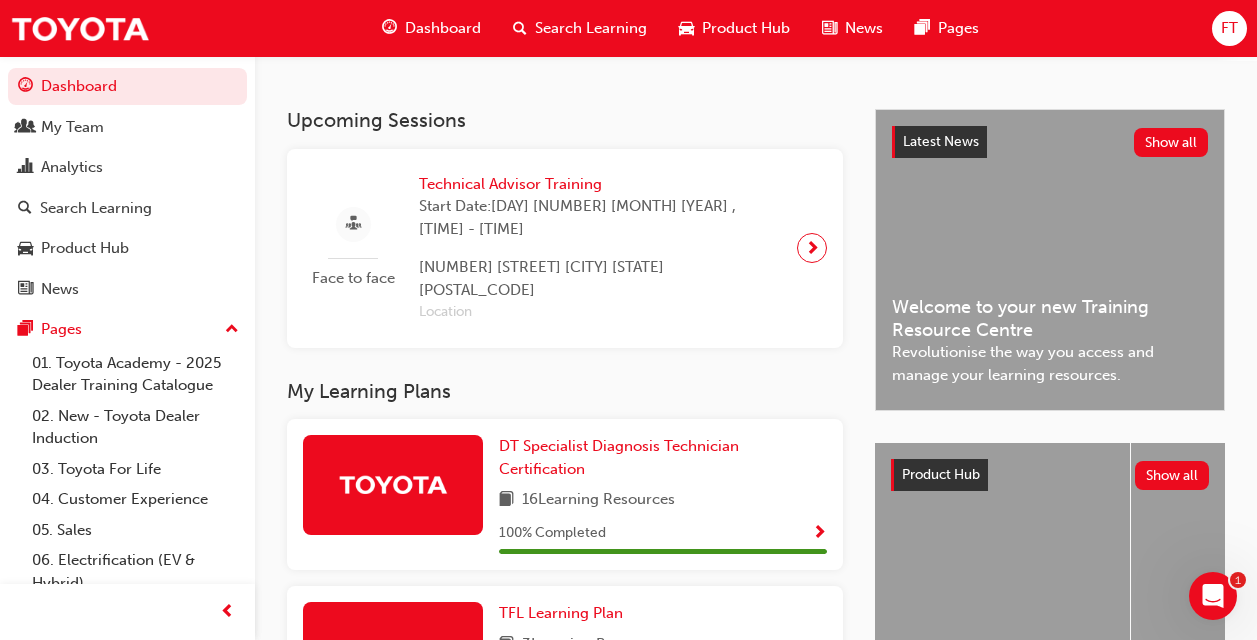 scroll, scrollTop: 467, scrollLeft: 0, axis: vertical 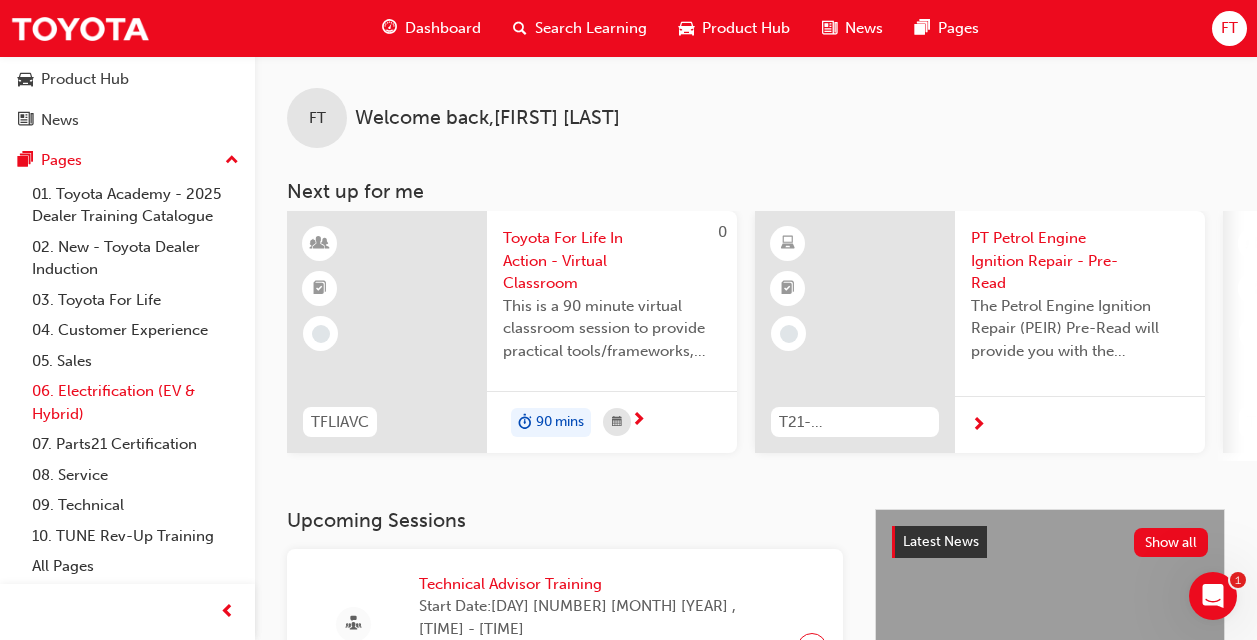 click on "06. Electrification (EV & Hybrid)" at bounding box center [135, 402] 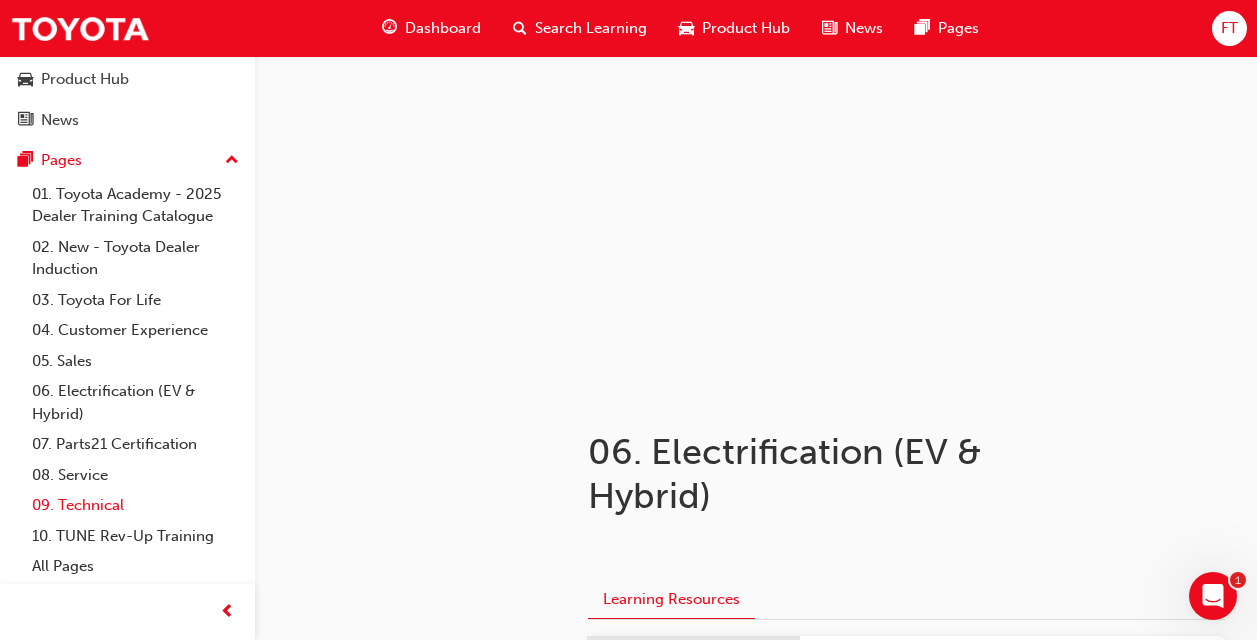 click on "09. Technical" at bounding box center (135, 505) 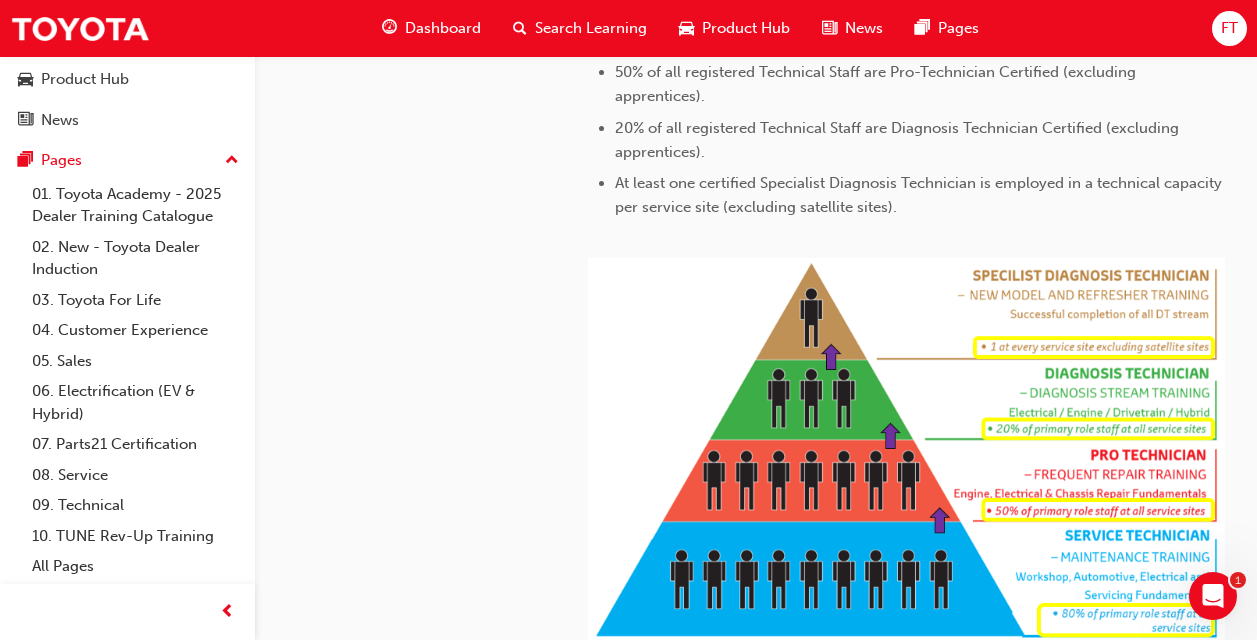 scroll, scrollTop: 866, scrollLeft: 0, axis: vertical 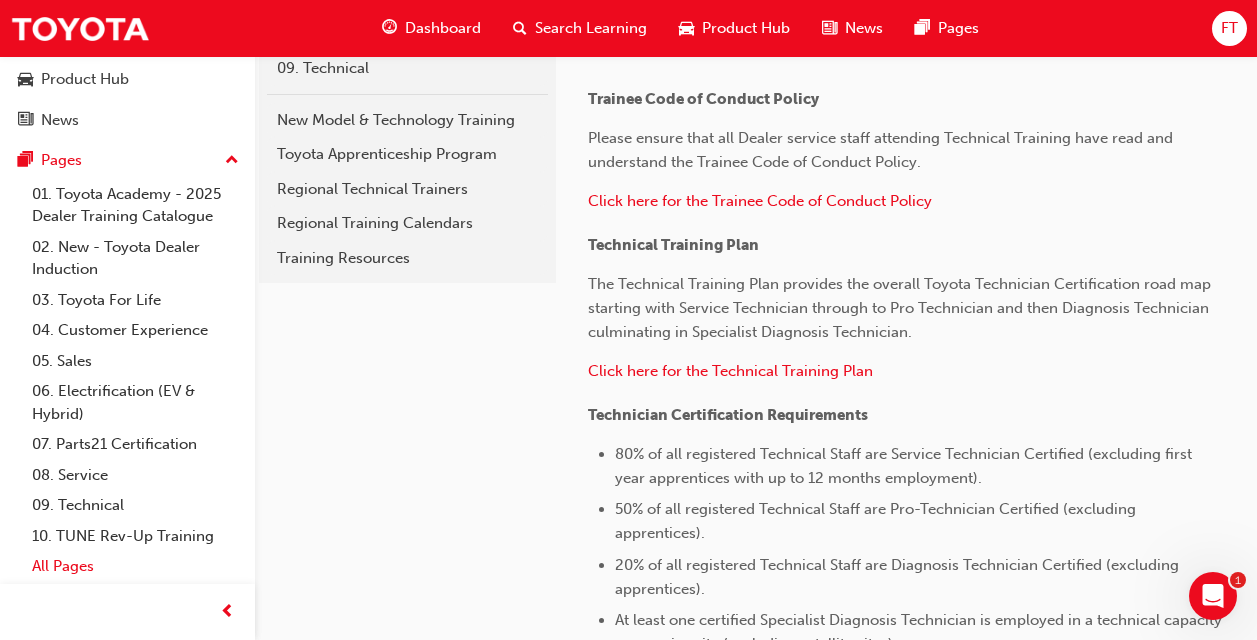 click on "All Pages" at bounding box center (135, 566) 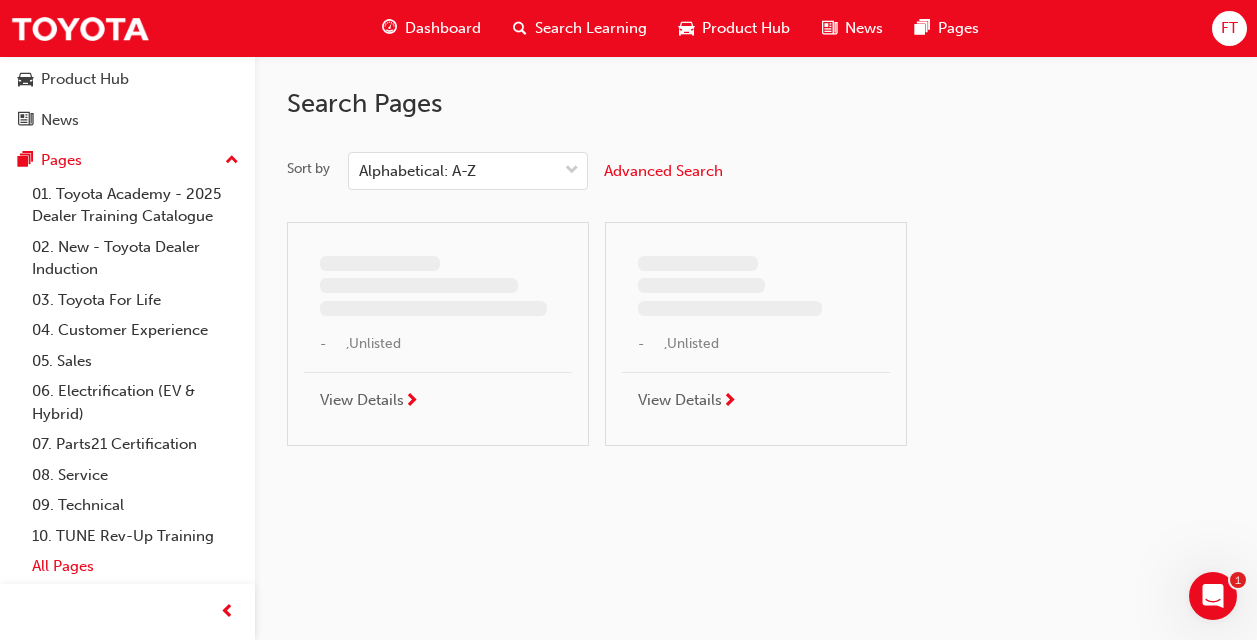 scroll, scrollTop: 0, scrollLeft: 0, axis: both 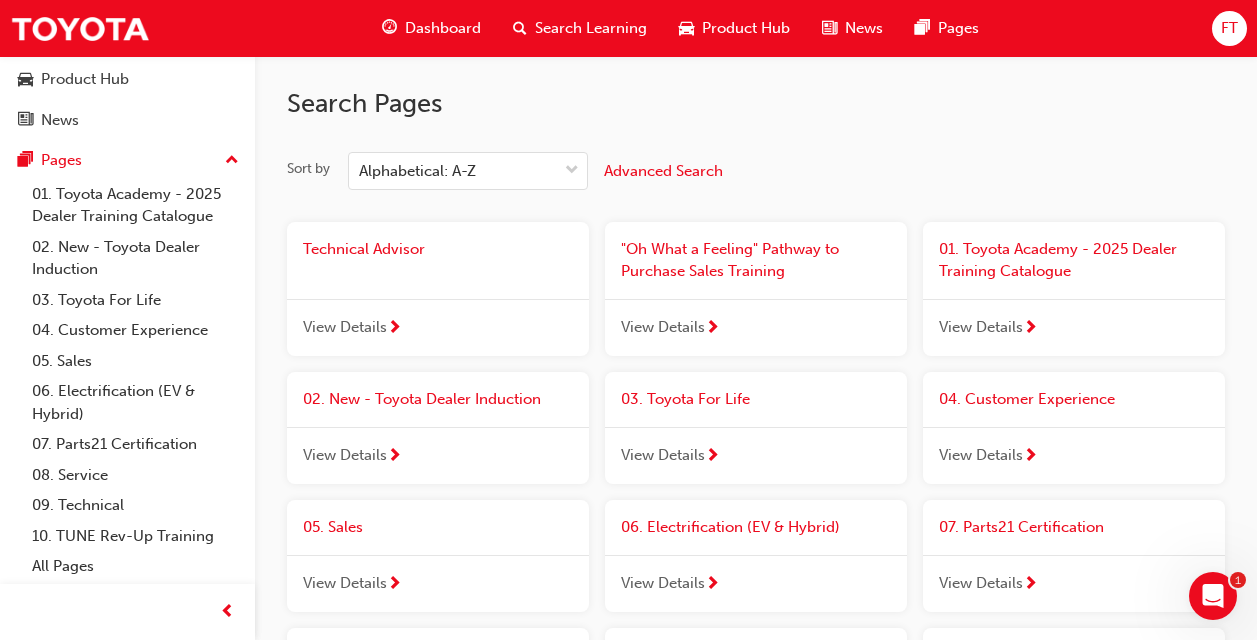 click at bounding box center [394, 329] 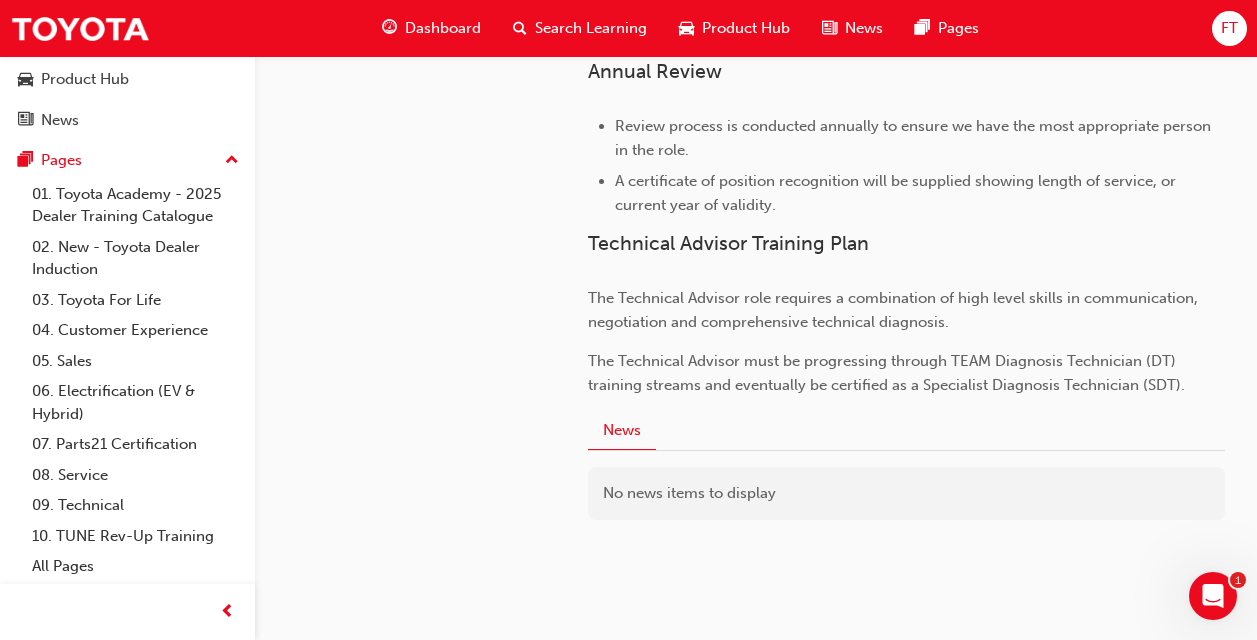 scroll, scrollTop: 1471, scrollLeft: 0, axis: vertical 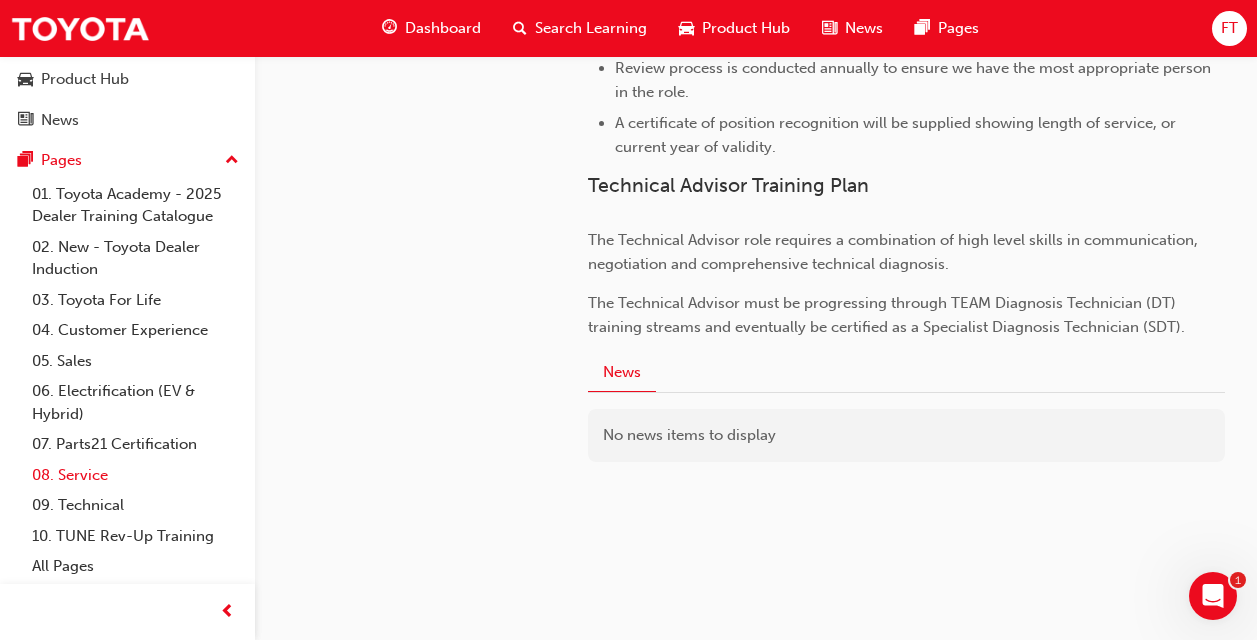 click on "08. Service" at bounding box center (135, 475) 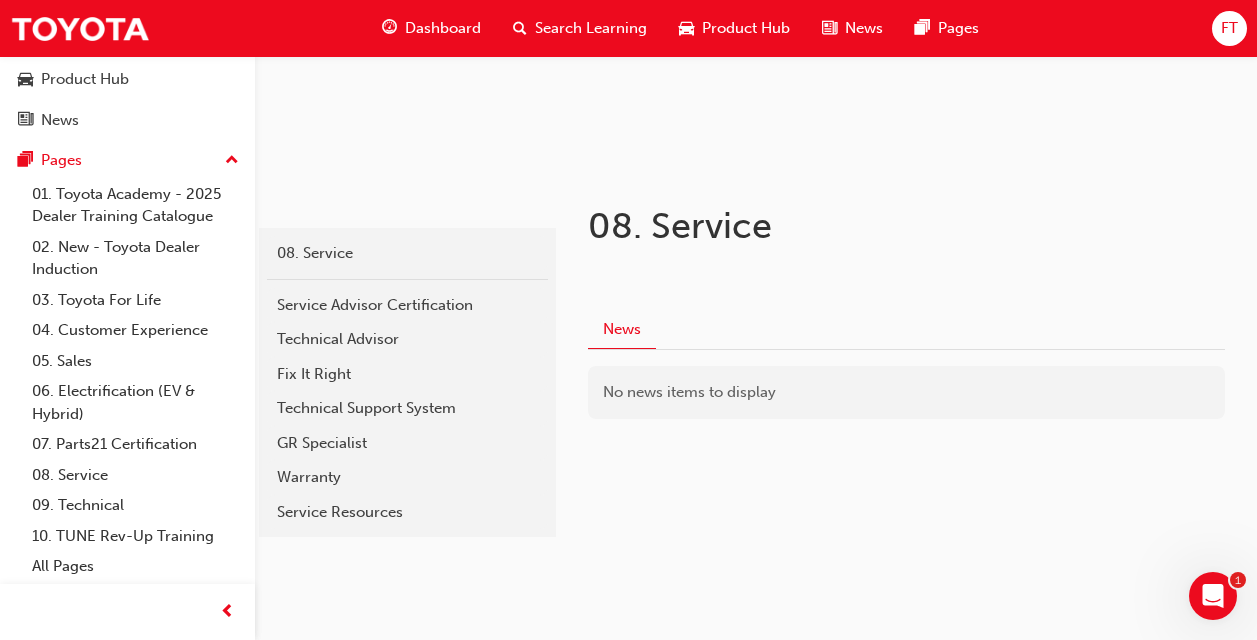 scroll, scrollTop: 240, scrollLeft: 0, axis: vertical 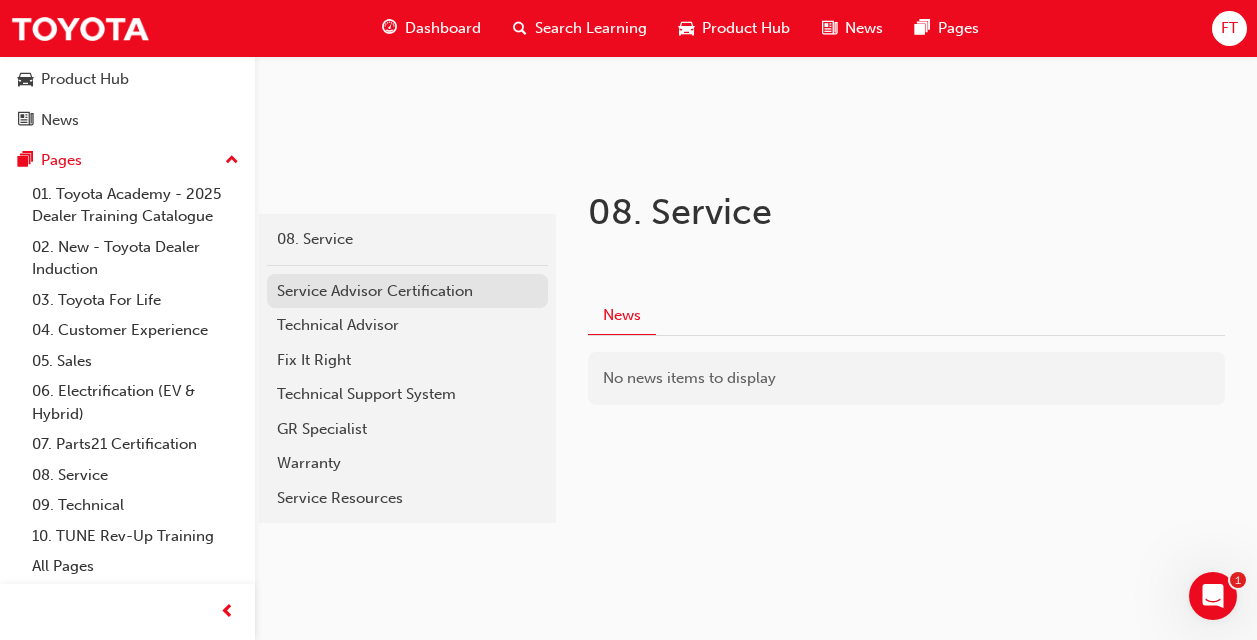 click on "Service Advisor Certification" at bounding box center [407, 291] 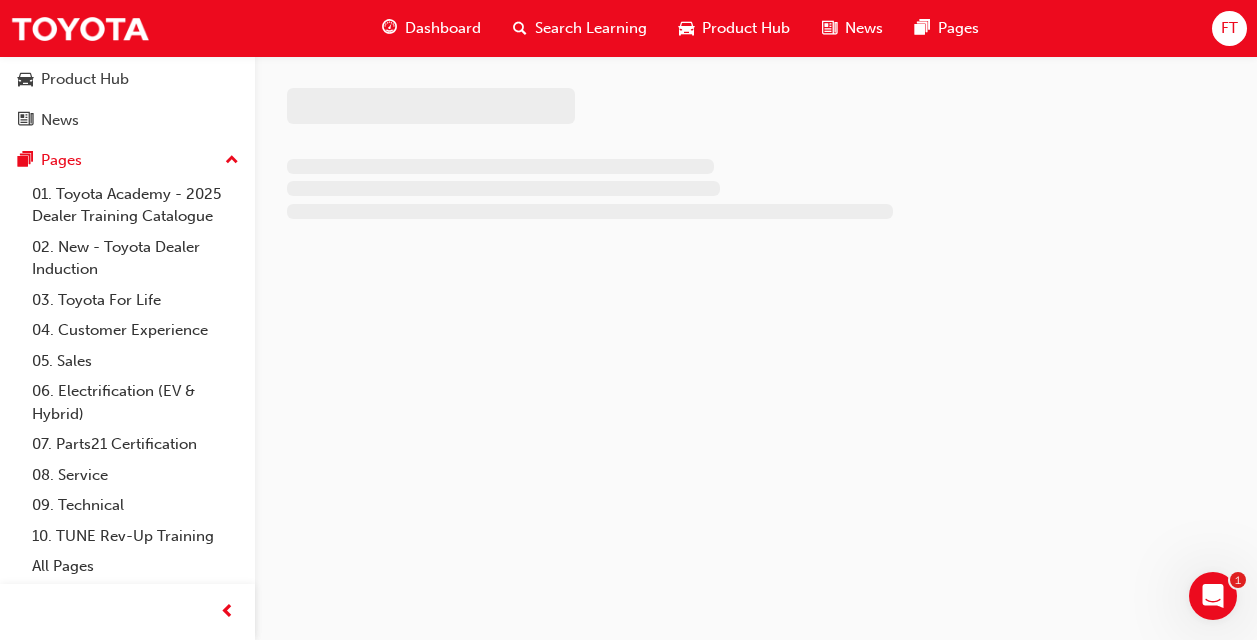 scroll, scrollTop: 0, scrollLeft: 0, axis: both 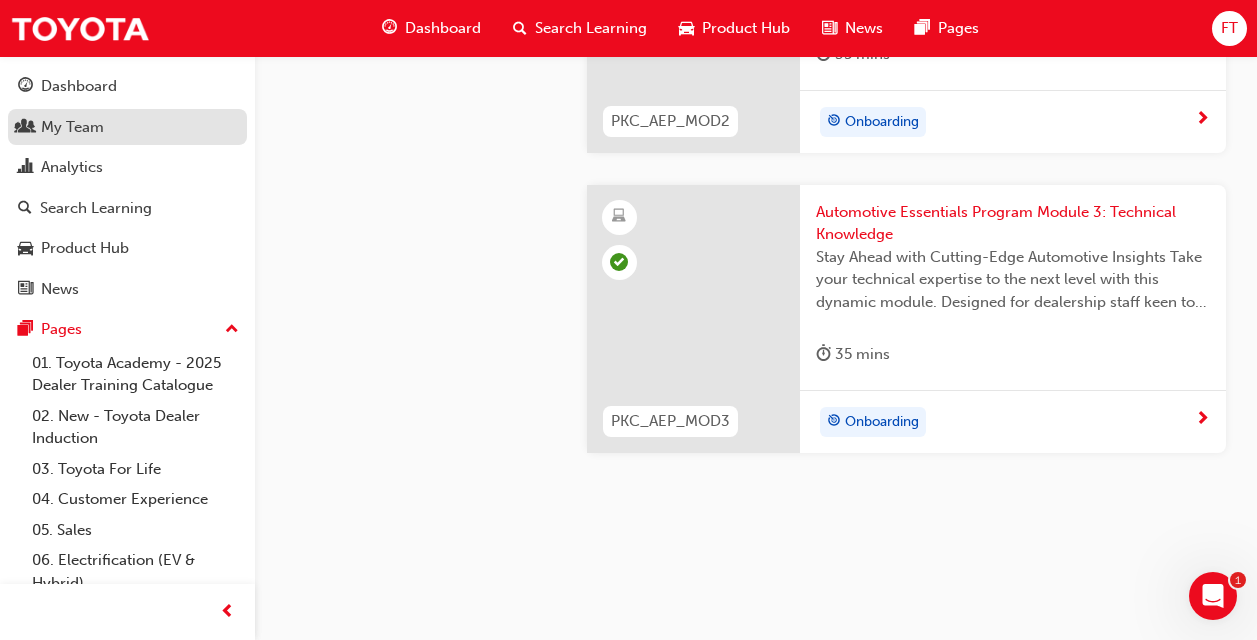 click on "My Team" at bounding box center [127, 127] 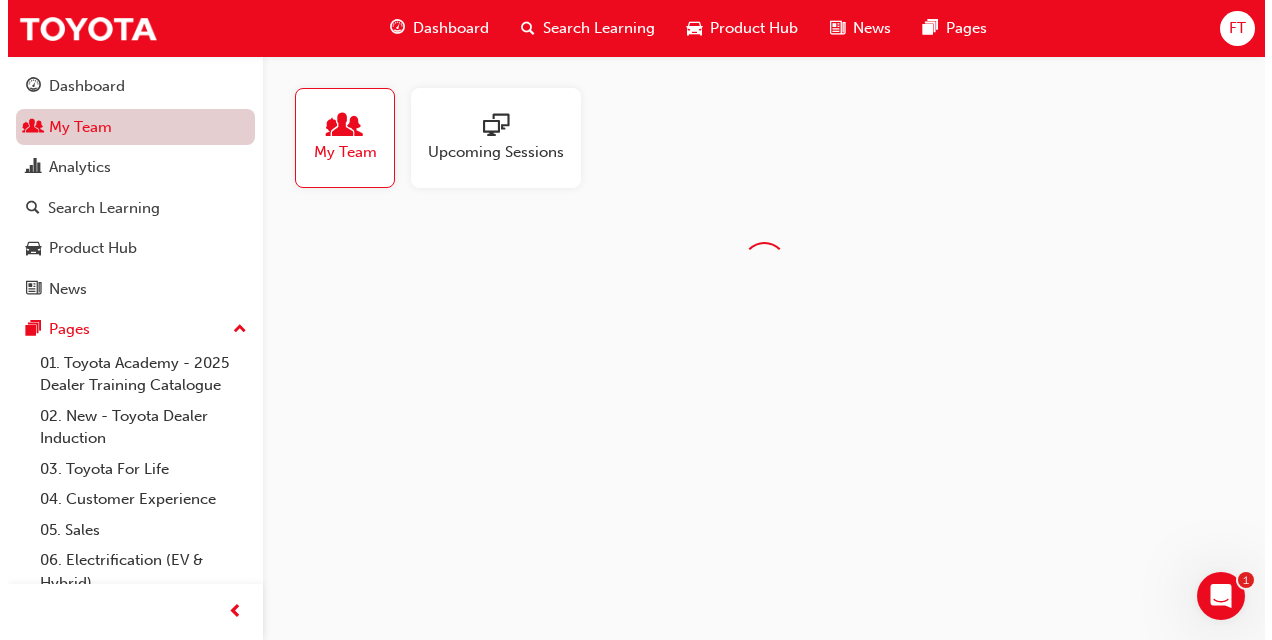 scroll, scrollTop: 0, scrollLeft: 0, axis: both 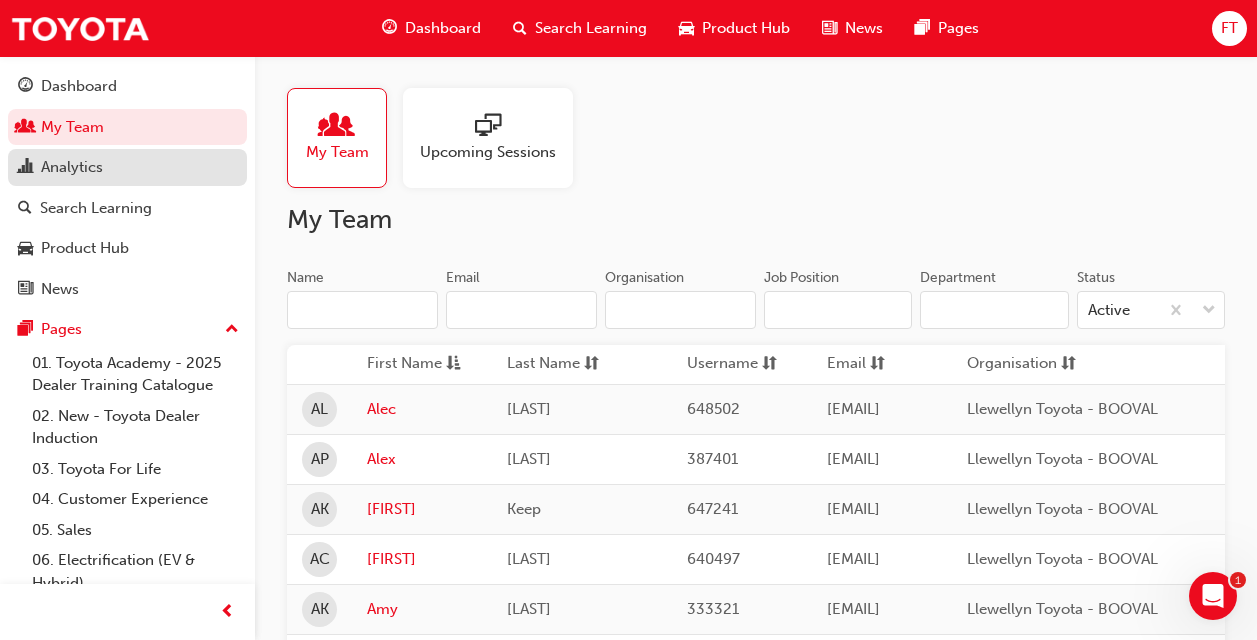 click on "Analytics" at bounding box center (72, 167) 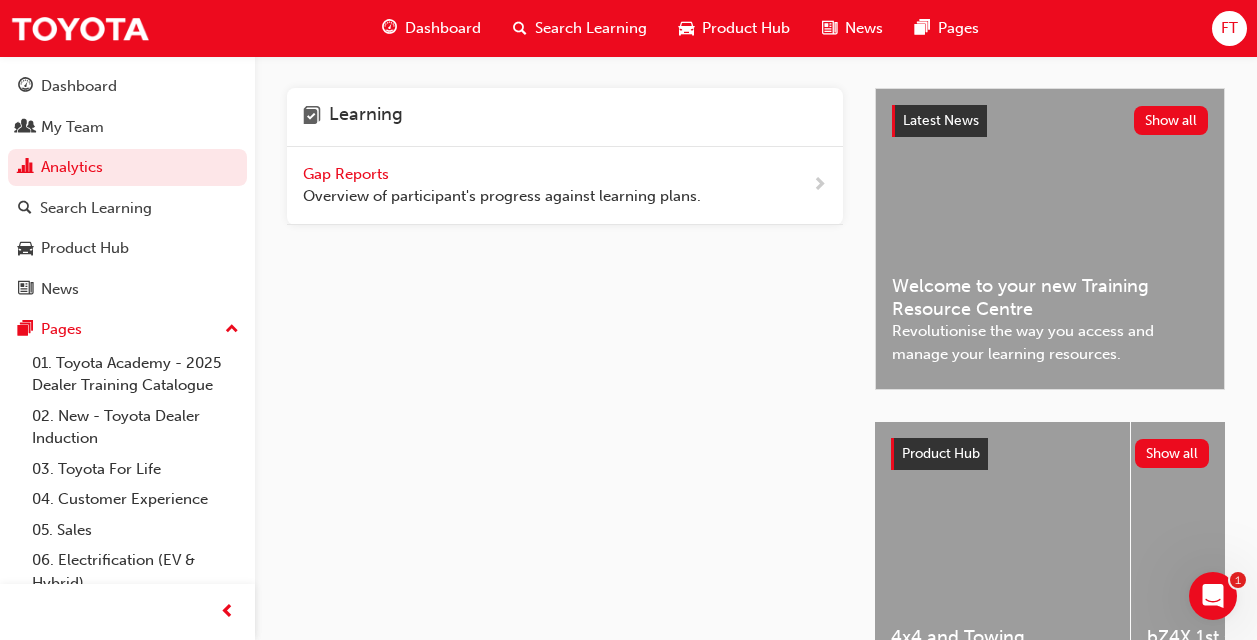 click on "Overview of participant's progress against learning plans." at bounding box center [502, 196] 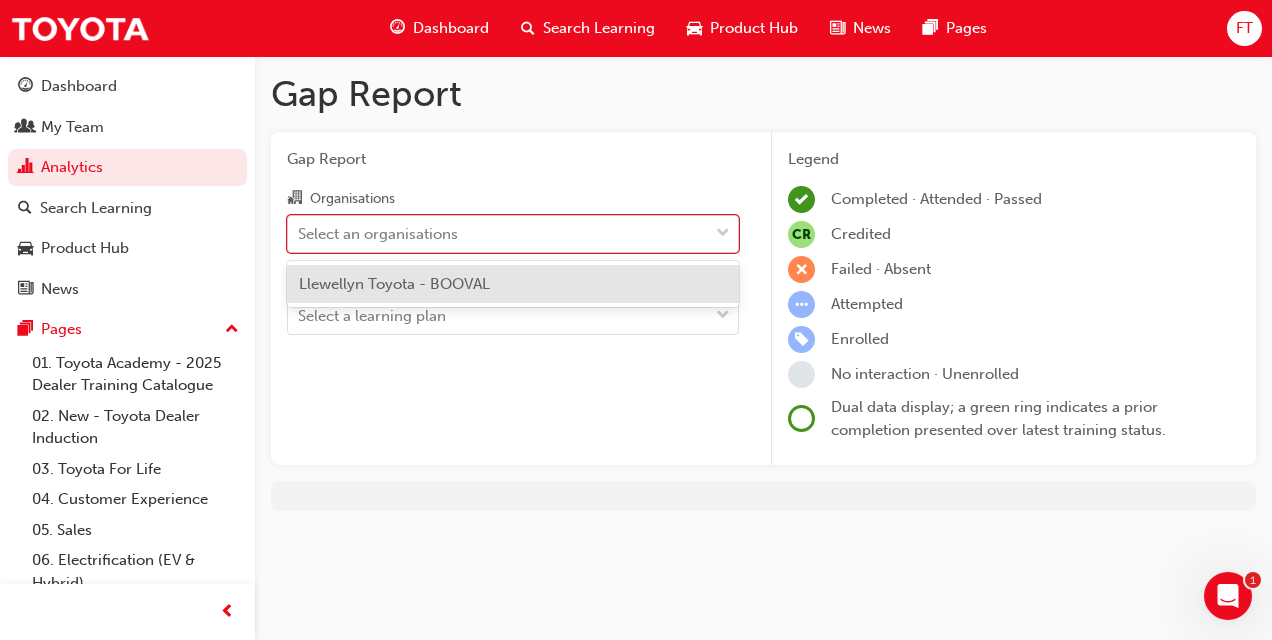 click on "Select an organisations" at bounding box center [498, 233] 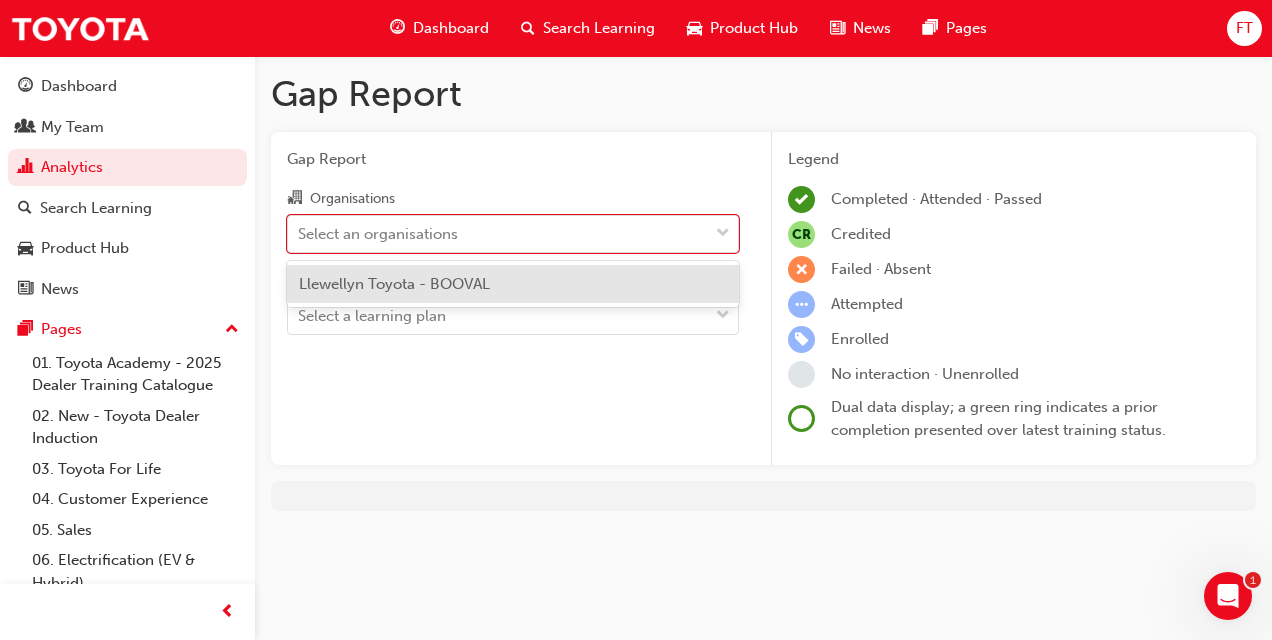 click on "Llewellyn Toyota - BOOVAL" at bounding box center [513, 284] 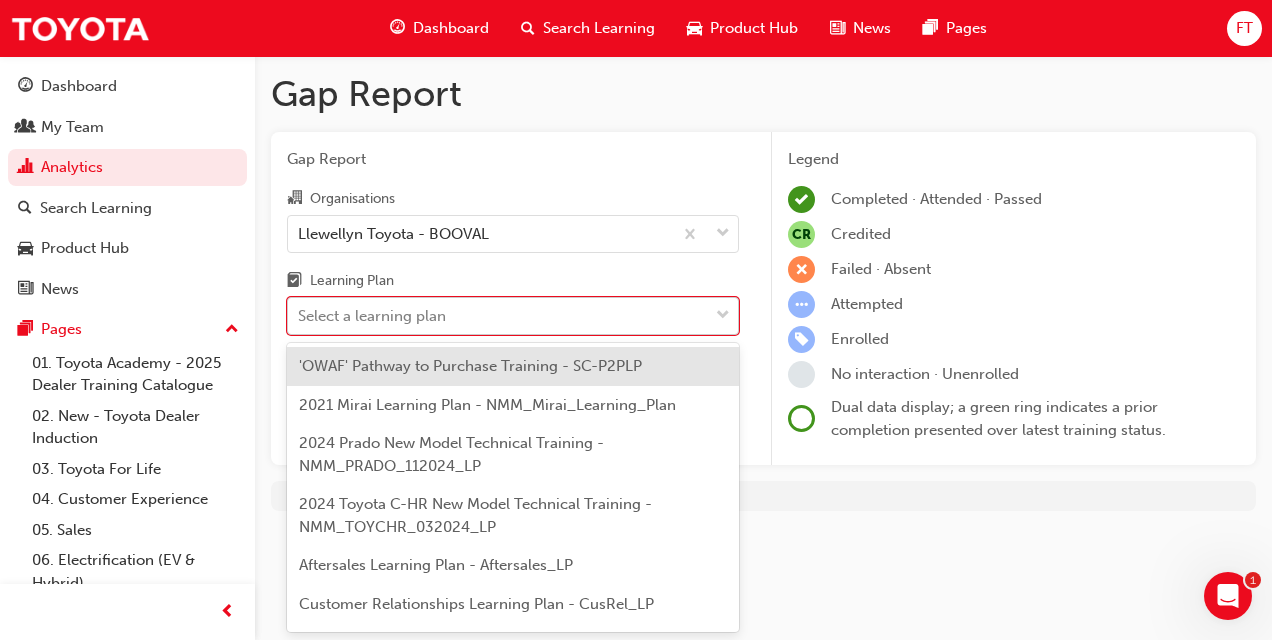 click on "Select a learning plan" at bounding box center (498, 316) 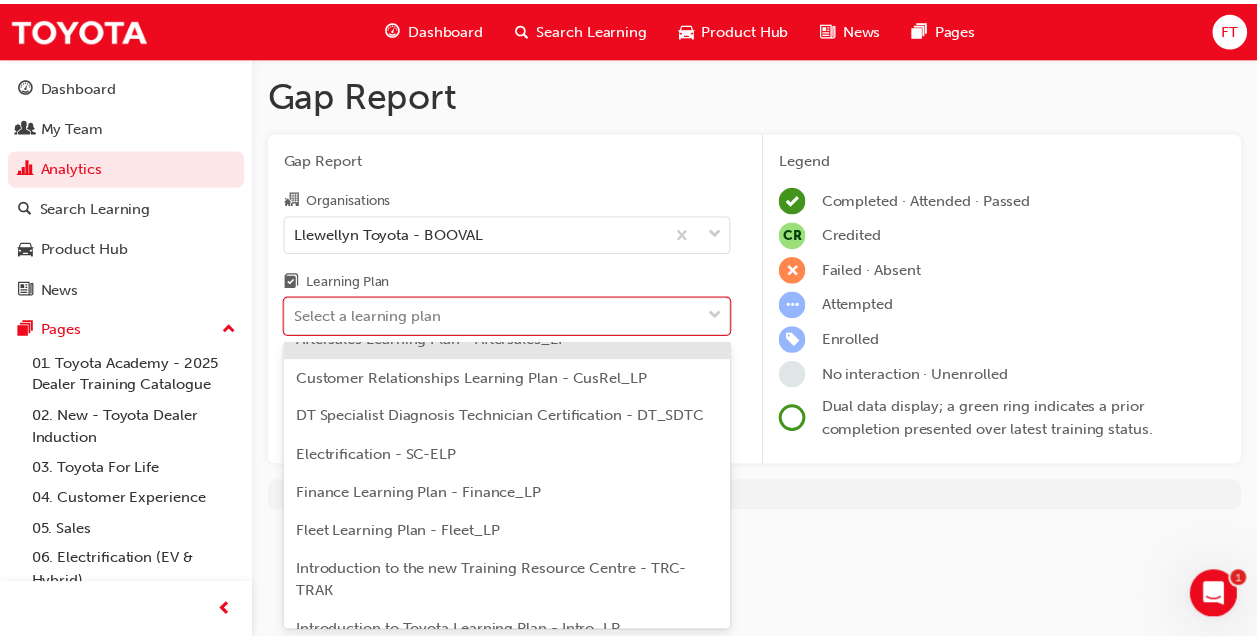 scroll, scrollTop: 240, scrollLeft: 0, axis: vertical 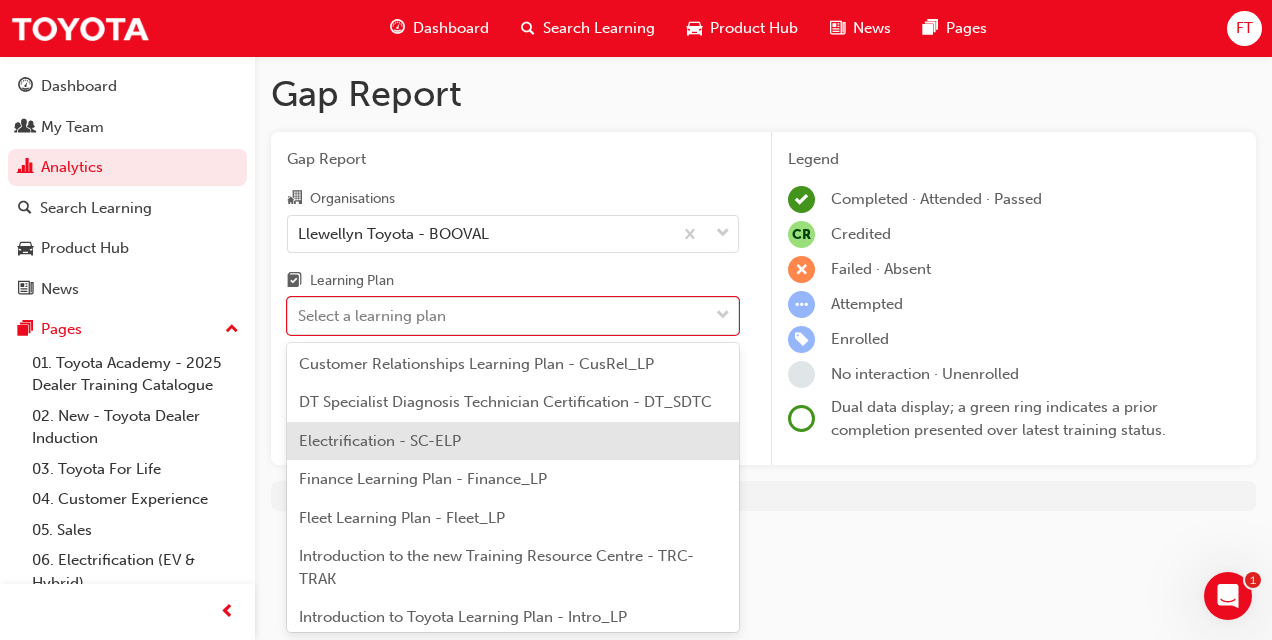 click on "Electrification - SC-ELP" at bounding box center [380, 441] 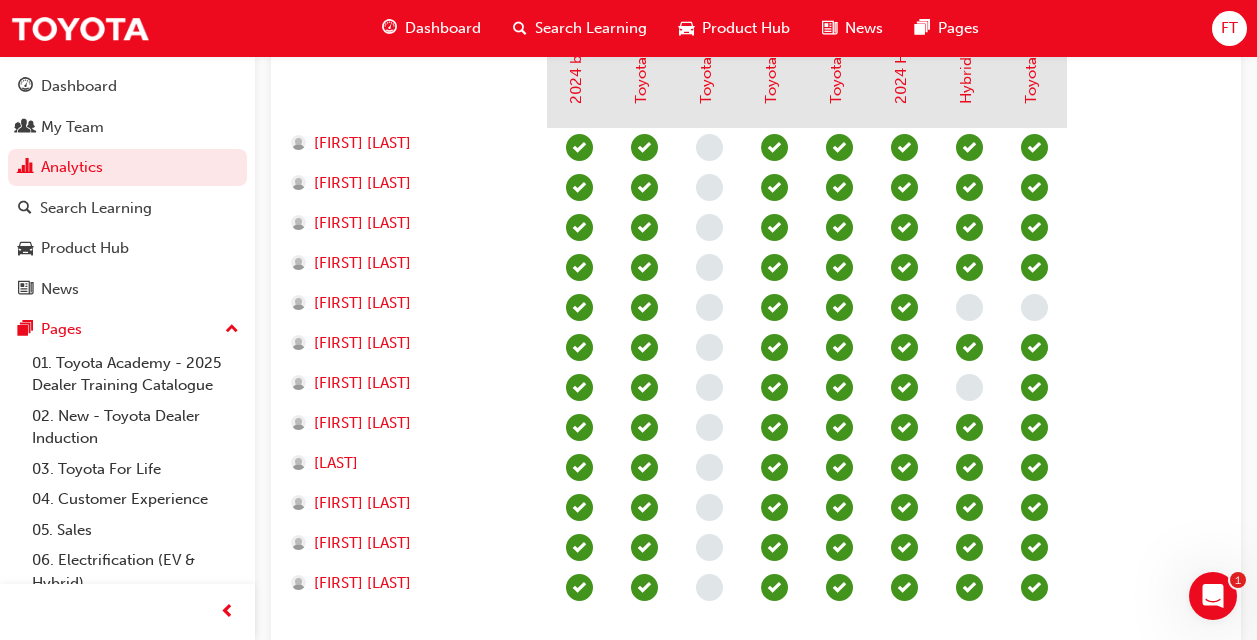 scroll, scrollTop: 106, scrollLeft: 0, axis: vertical 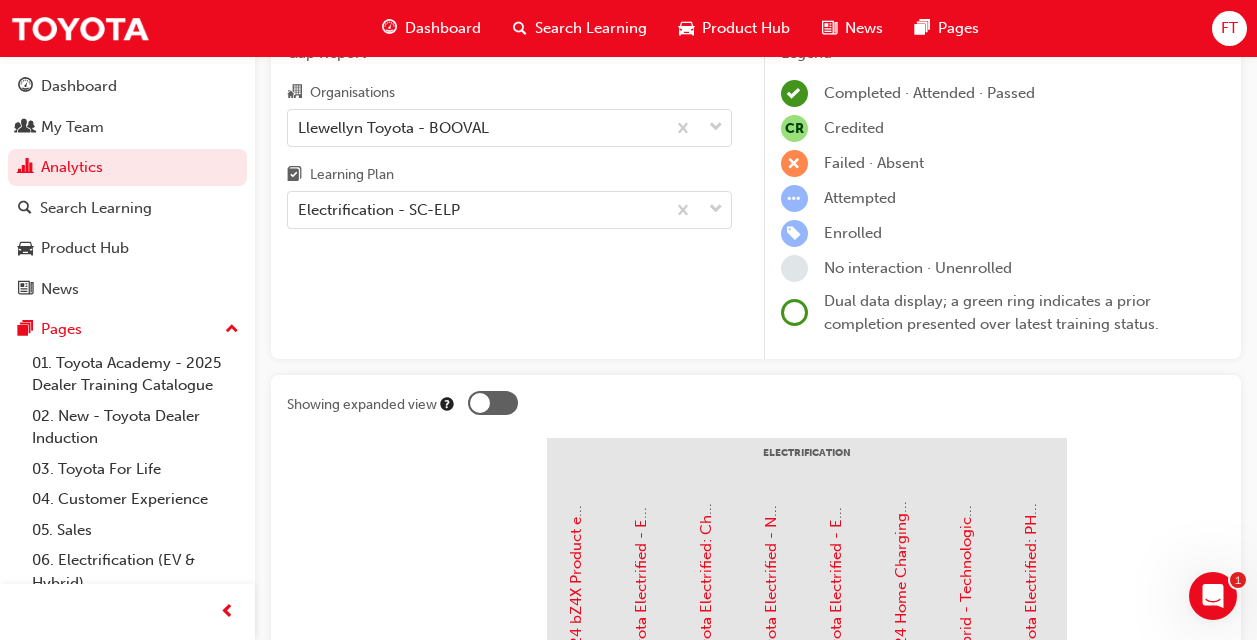click at bounding box center (493, 403) 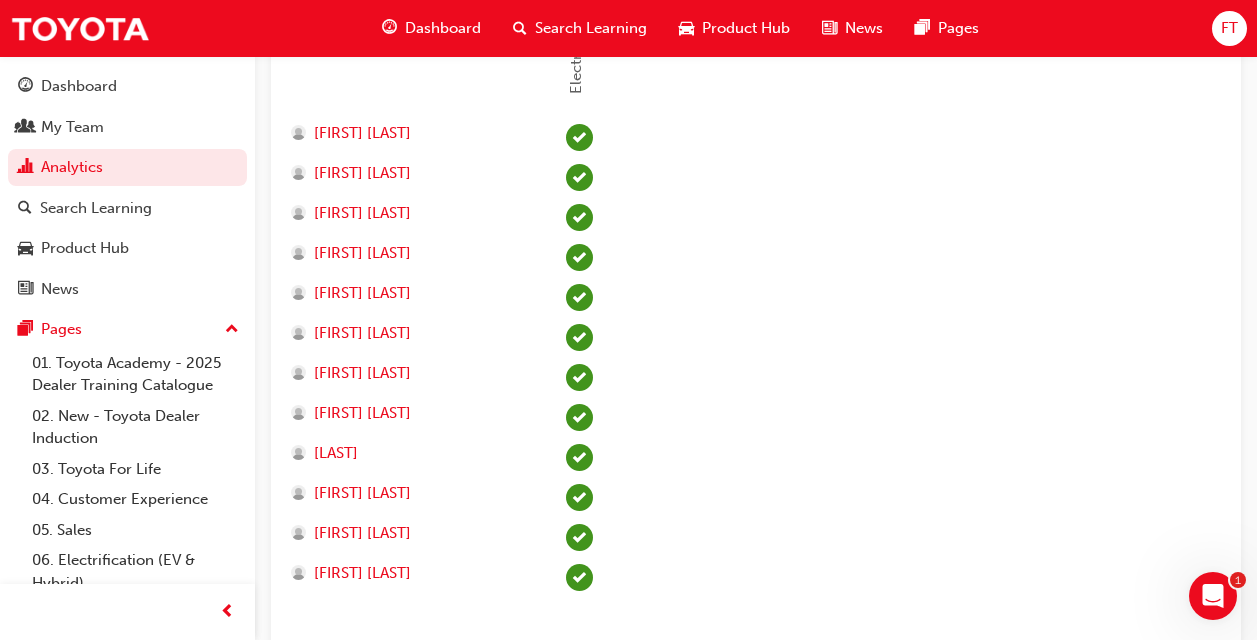 scroll, scrollTop: 66, scrollLeft: 0, axis: vertical 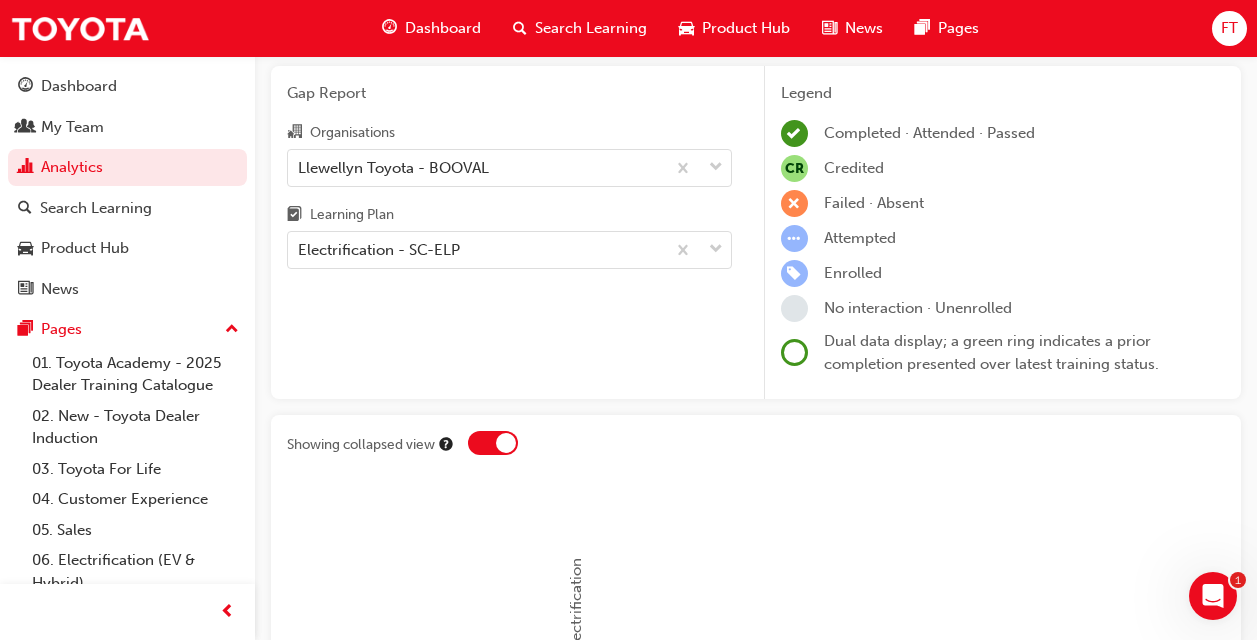 click at bounding box center (506, 443) 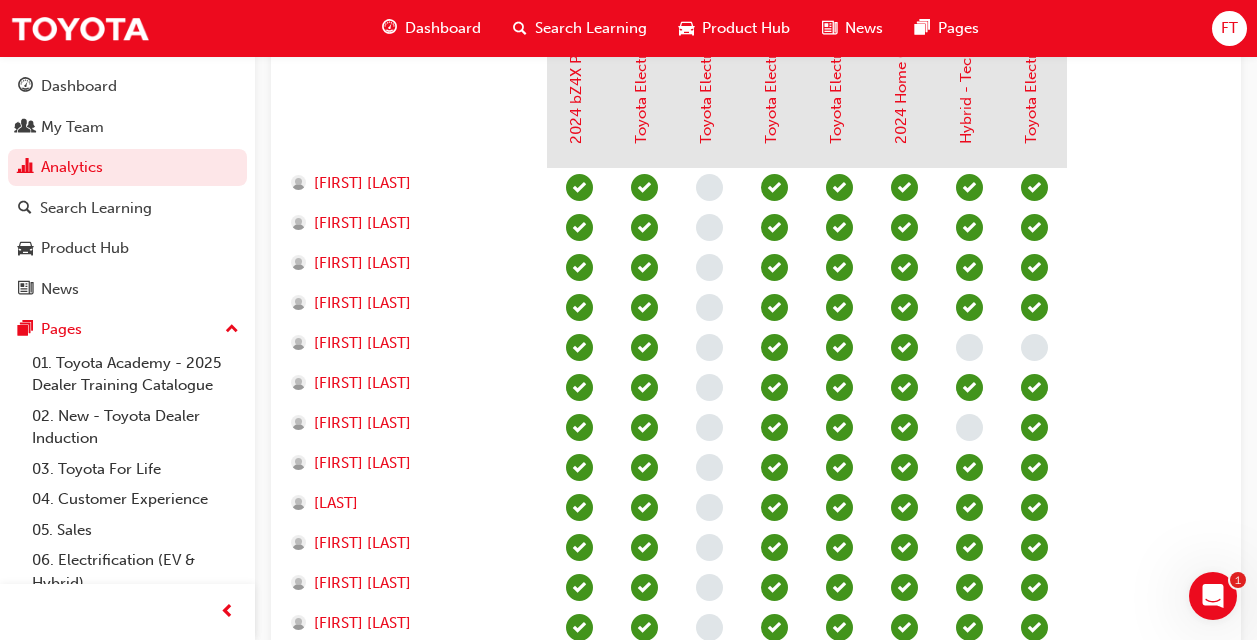 scroll, scrollTop: 693, scrollLeft: 0, axis: vertical 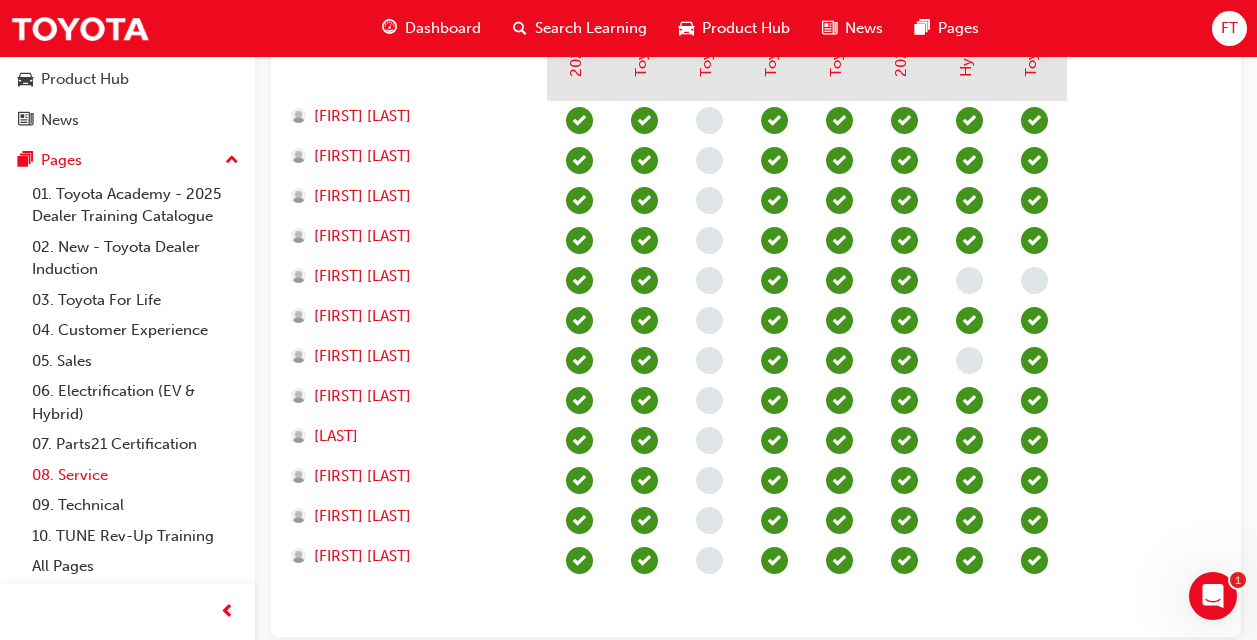 click on "08. Service" at bounding box center (135, 475) 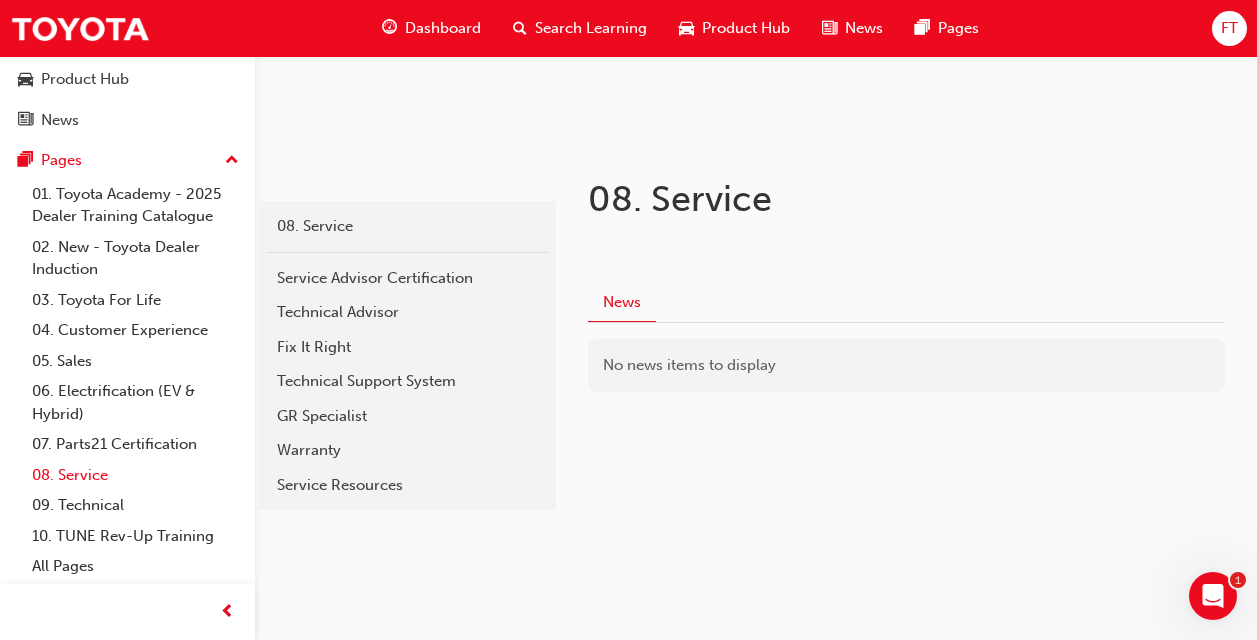 scroll, scrollTop: 253, scrollLeft: 0, axis: vertical 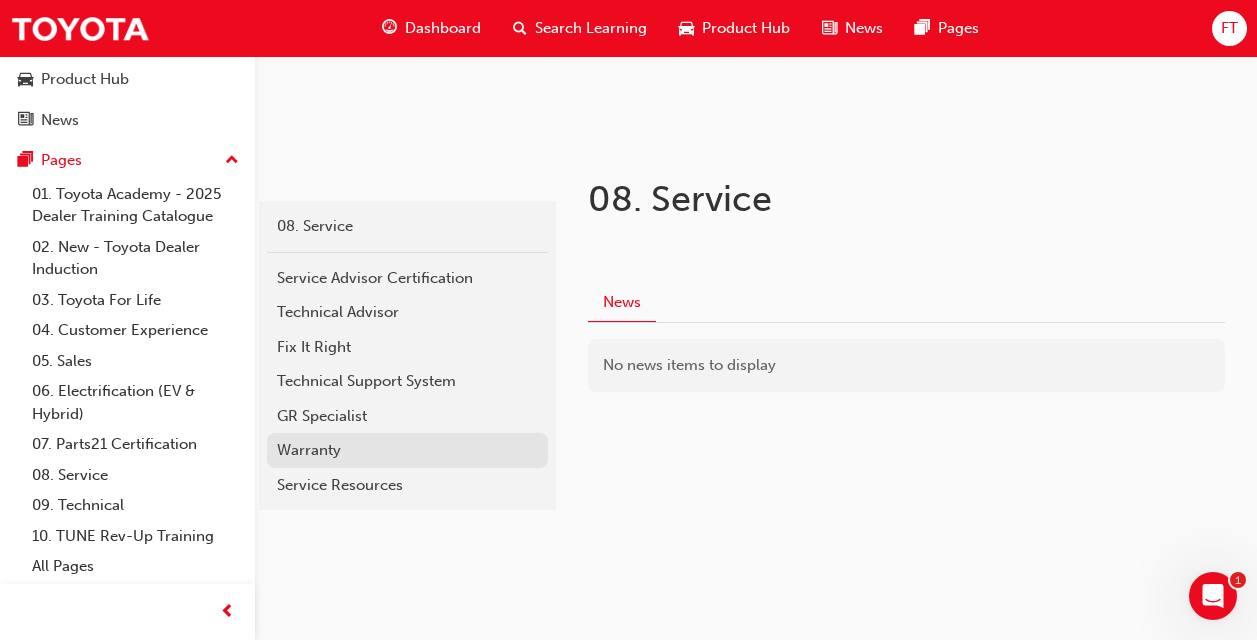 click on "Warranty" at bounding box center (407, 450) 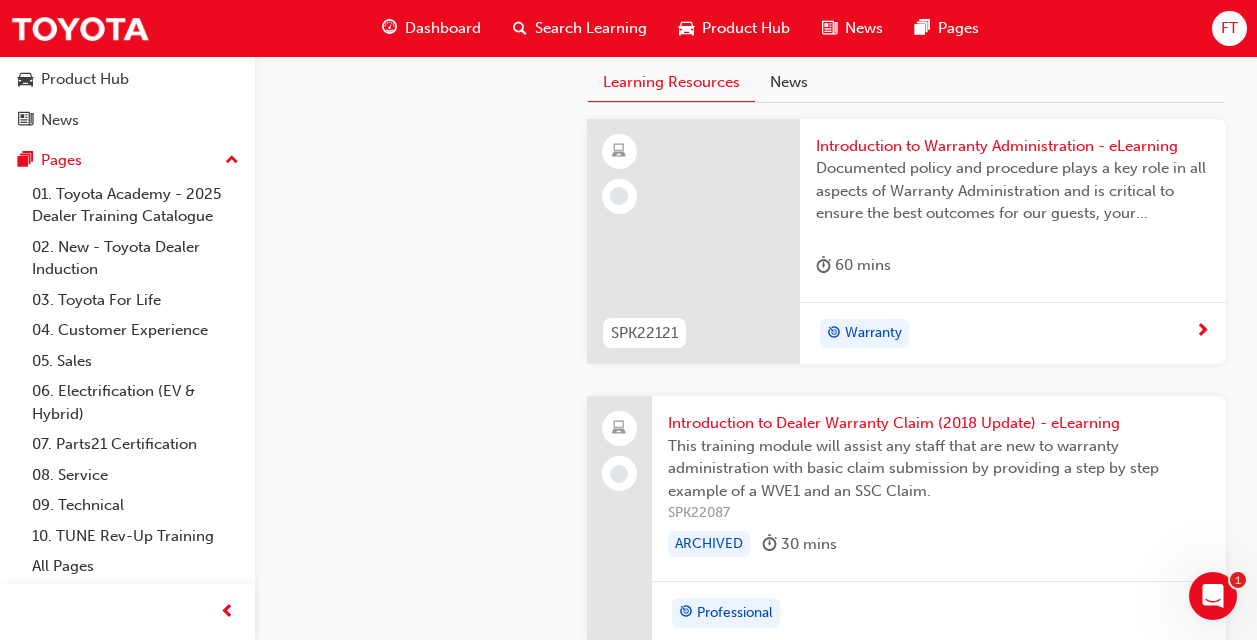 scroll, scrollTop: 1307, scrollLeft: 0, axis: vertical 